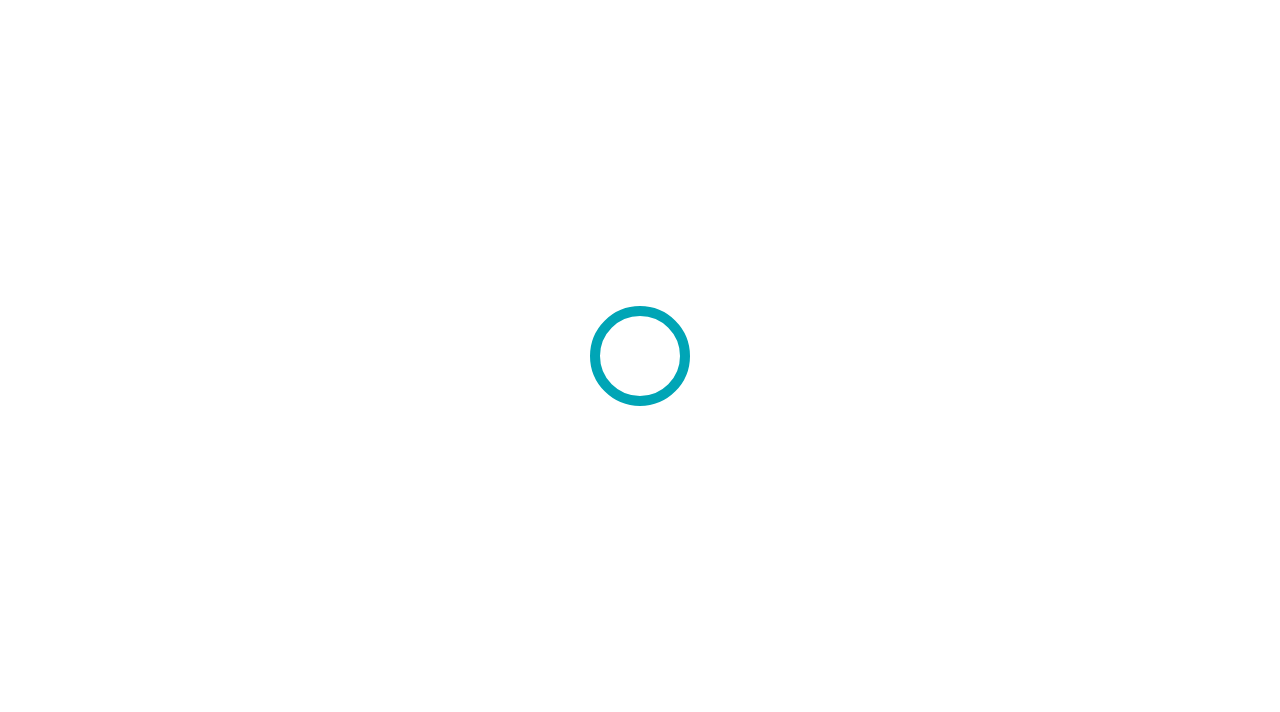 scroll, scrollTop: 0, scrollLeft: 0, axis: both 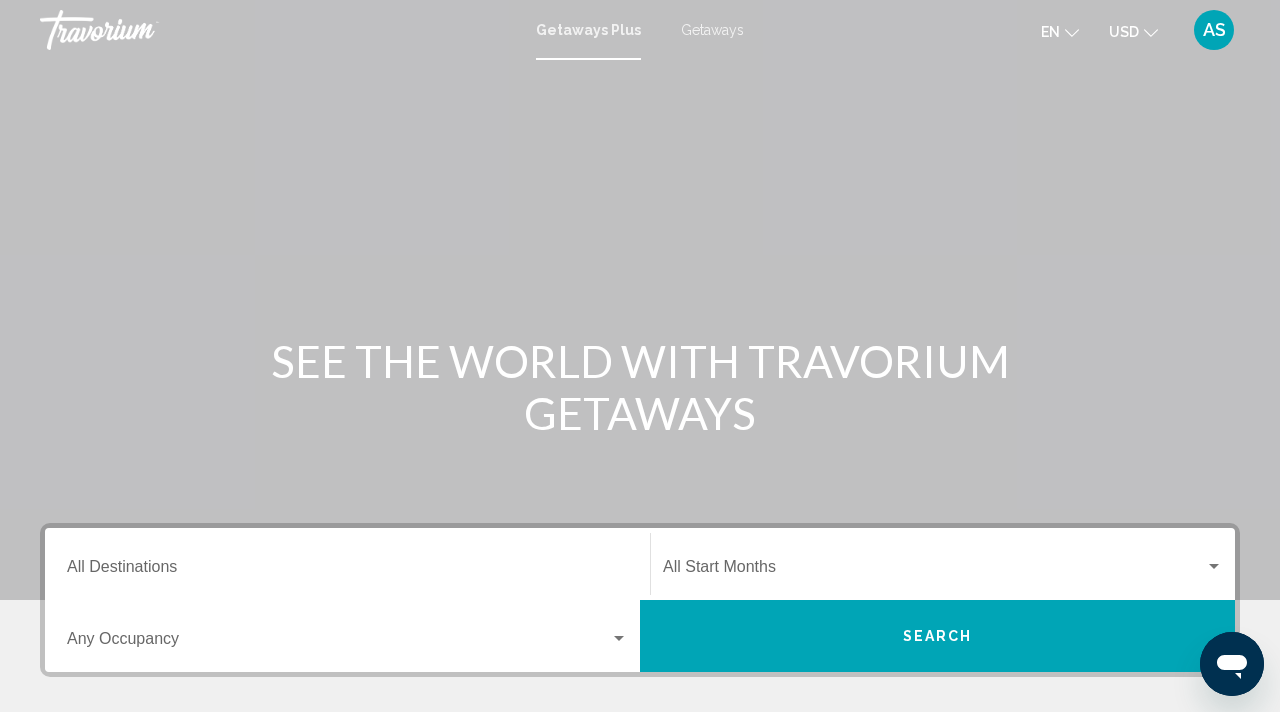 click on "Destination All Destinations" at bounding box center [347, 564] 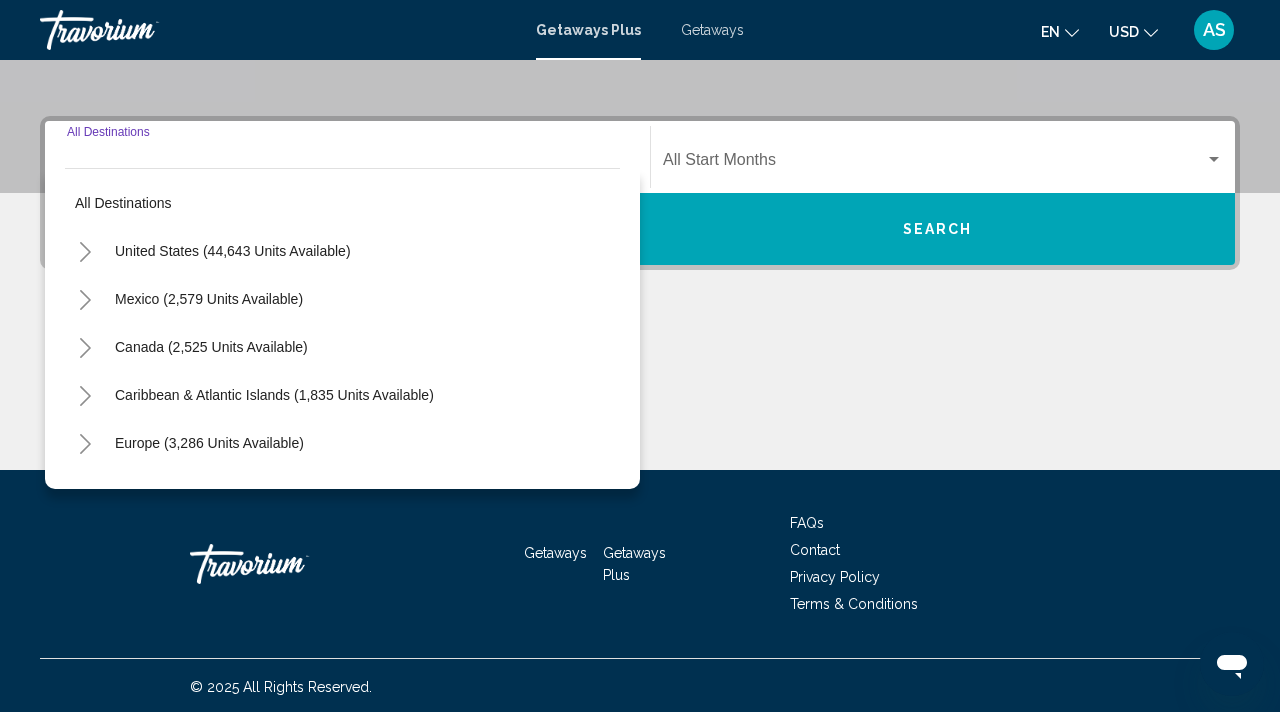 scroll, scrollTop: 410, scrollLeft: 0, axis: vertical 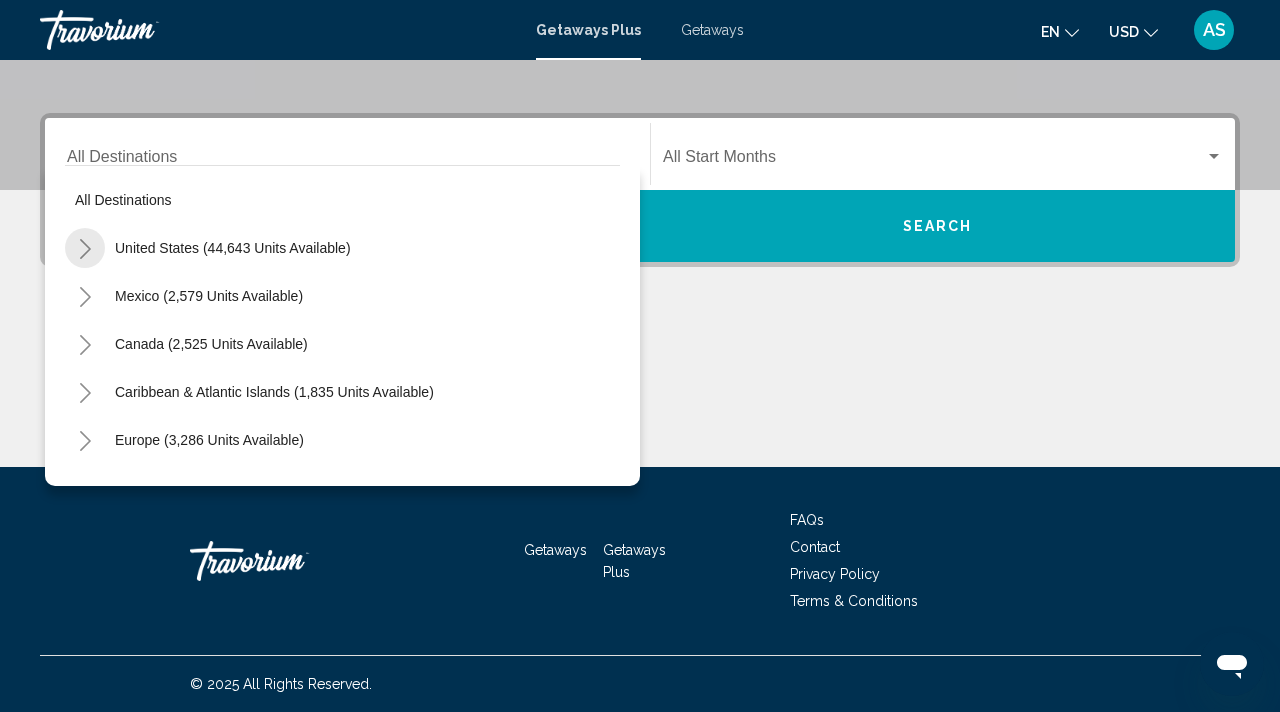 click 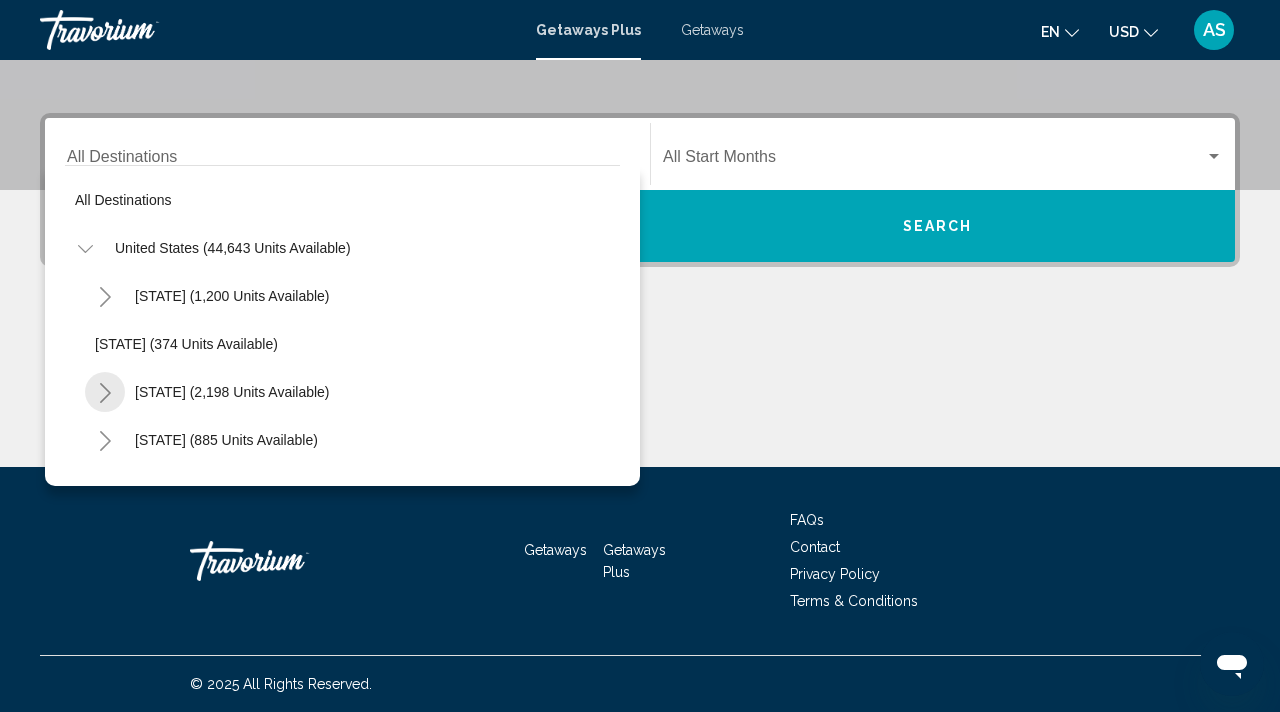click 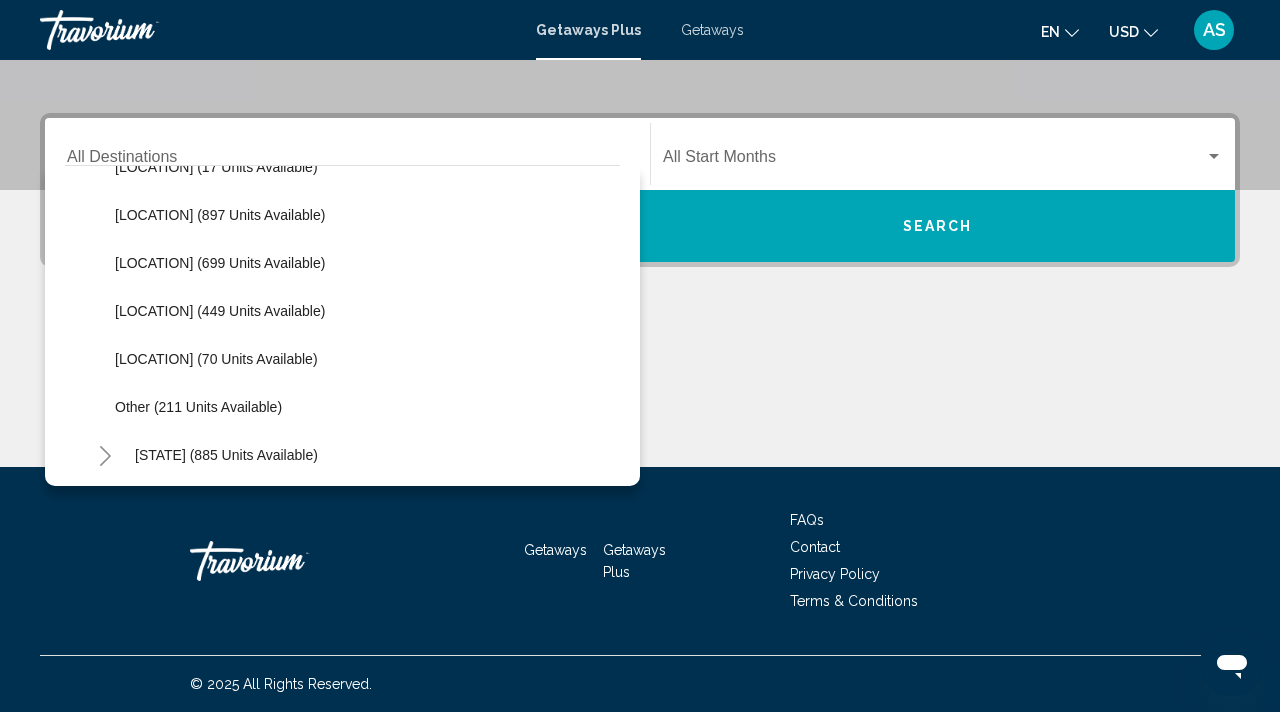 scroll, scrollTop: 277, scrollLeft: 0, axis: vertical 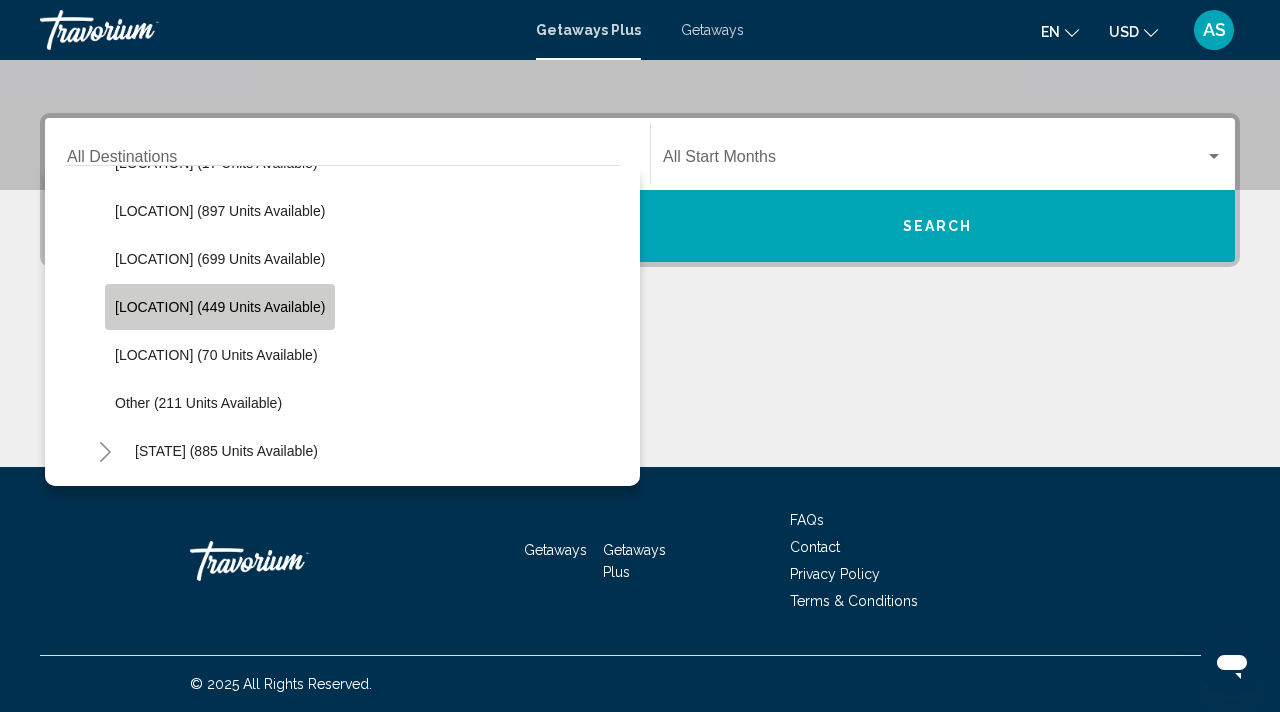 click on "[LOCATION] (449 units available)" 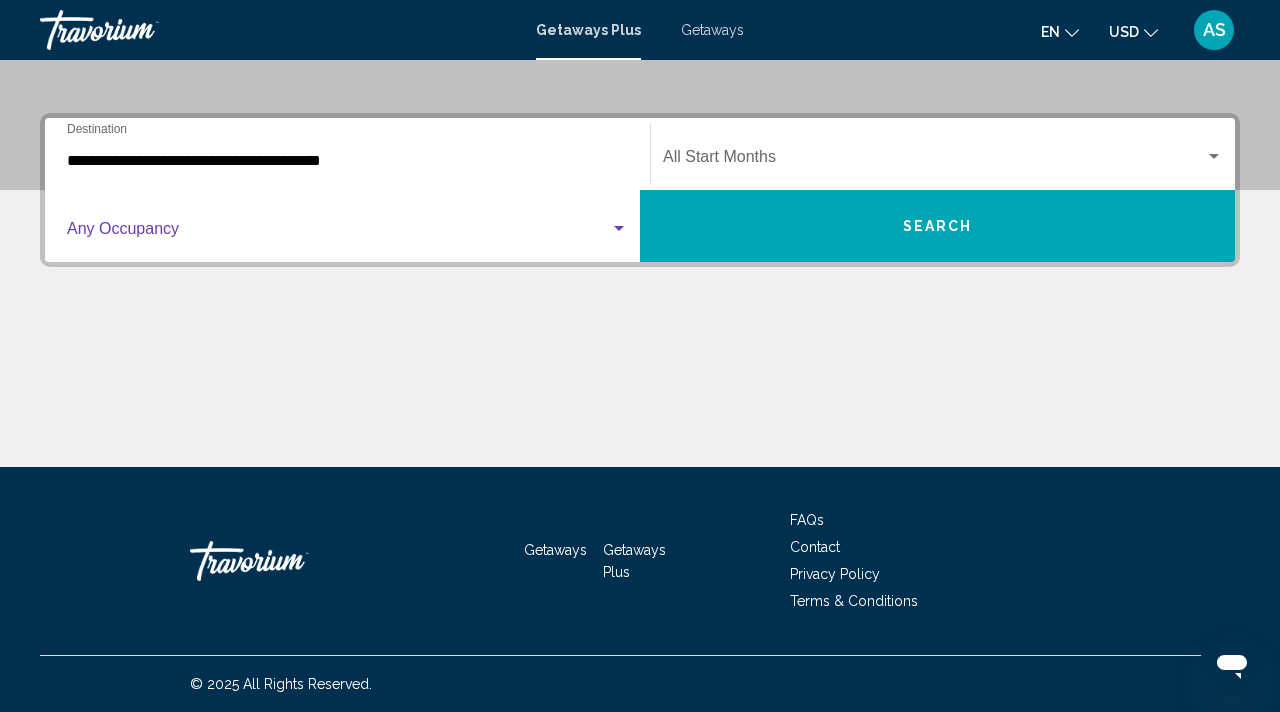 click at bounding box center (338, 233) 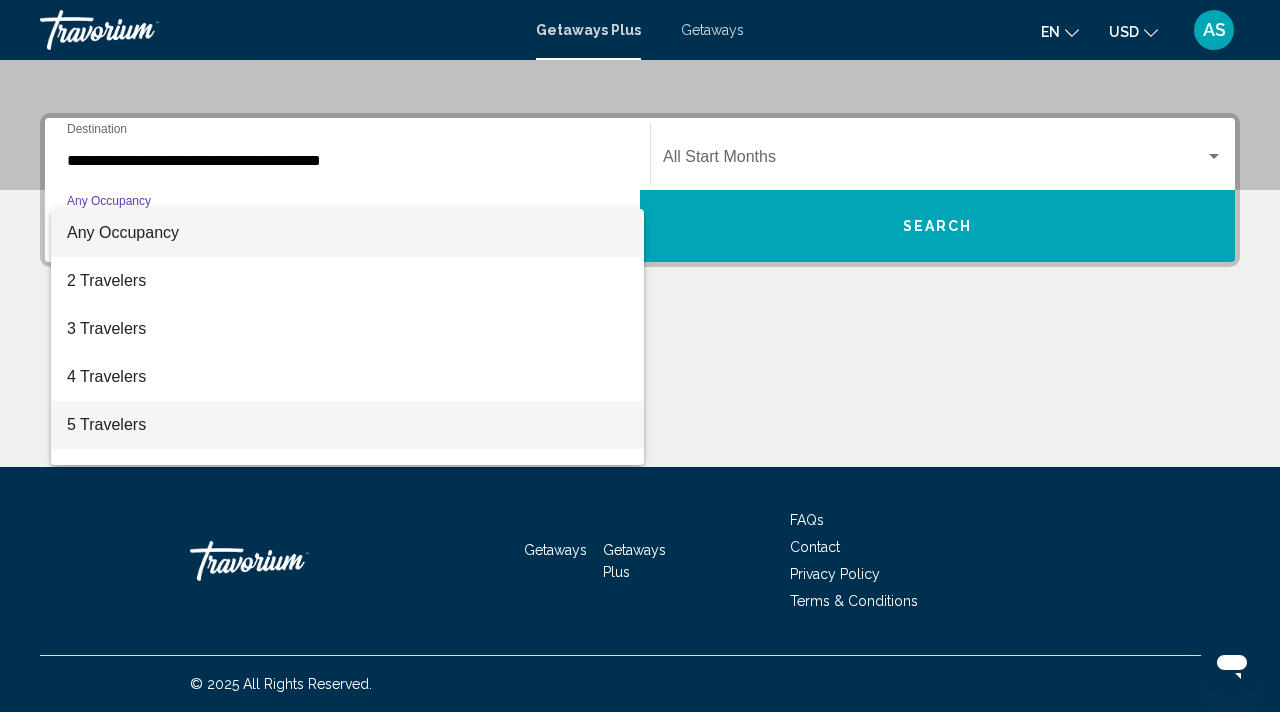 click on "5 Travelers" at bounding box center (347, 425) 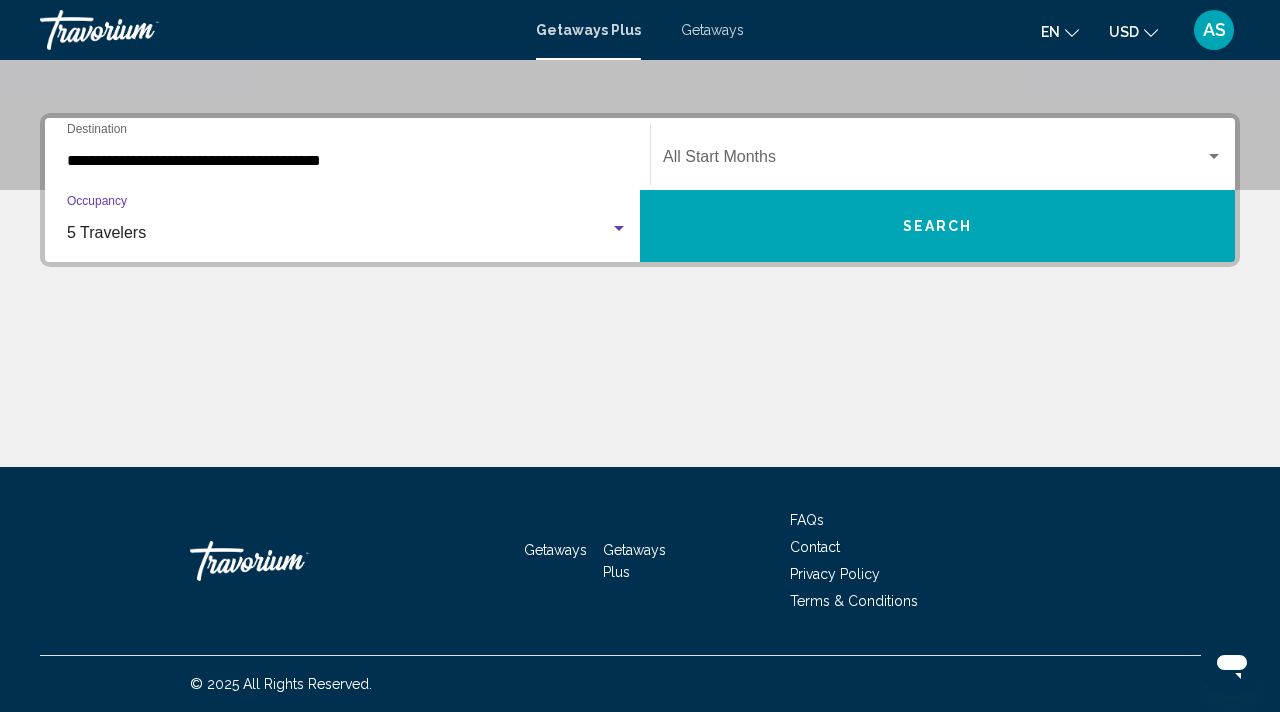 click at bounding box center (934, 161) 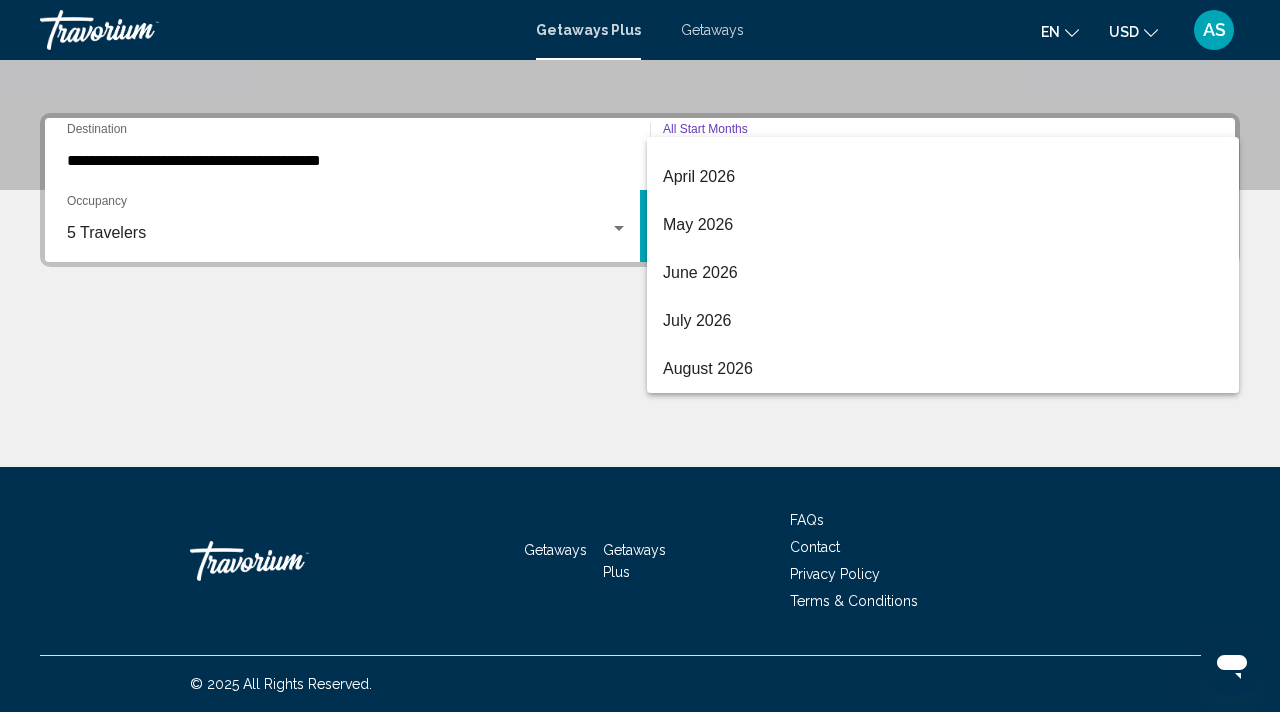 scroll, scrollTop: 389, scrollLeft: 0, axis: vertical 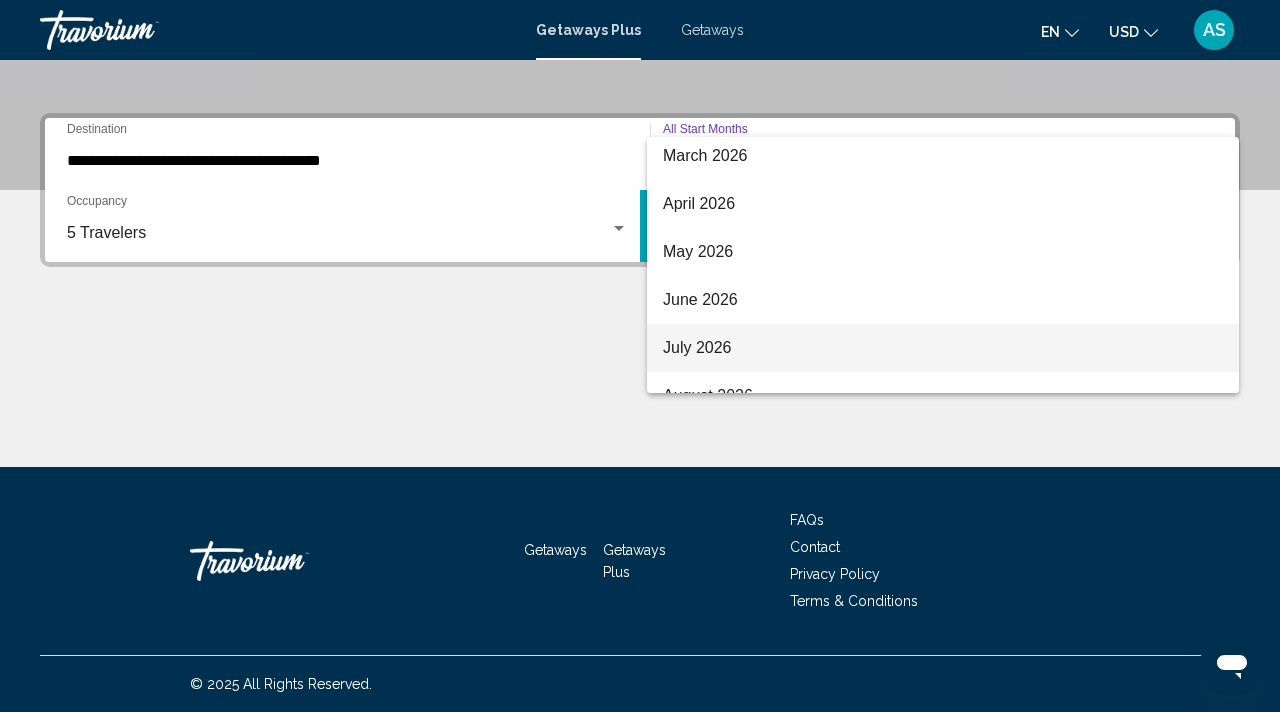 click on "July 2026" at bounding box center [943, 348] 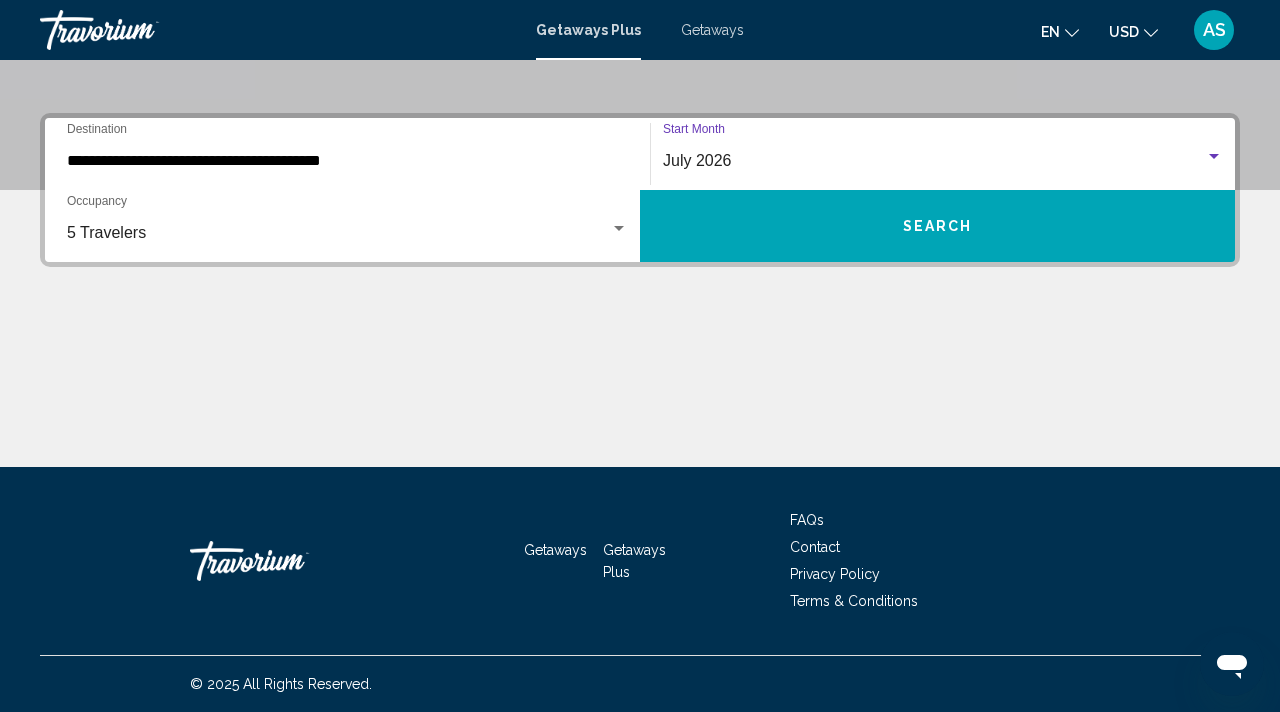 click on "Search" at bounding box center (937, 226) 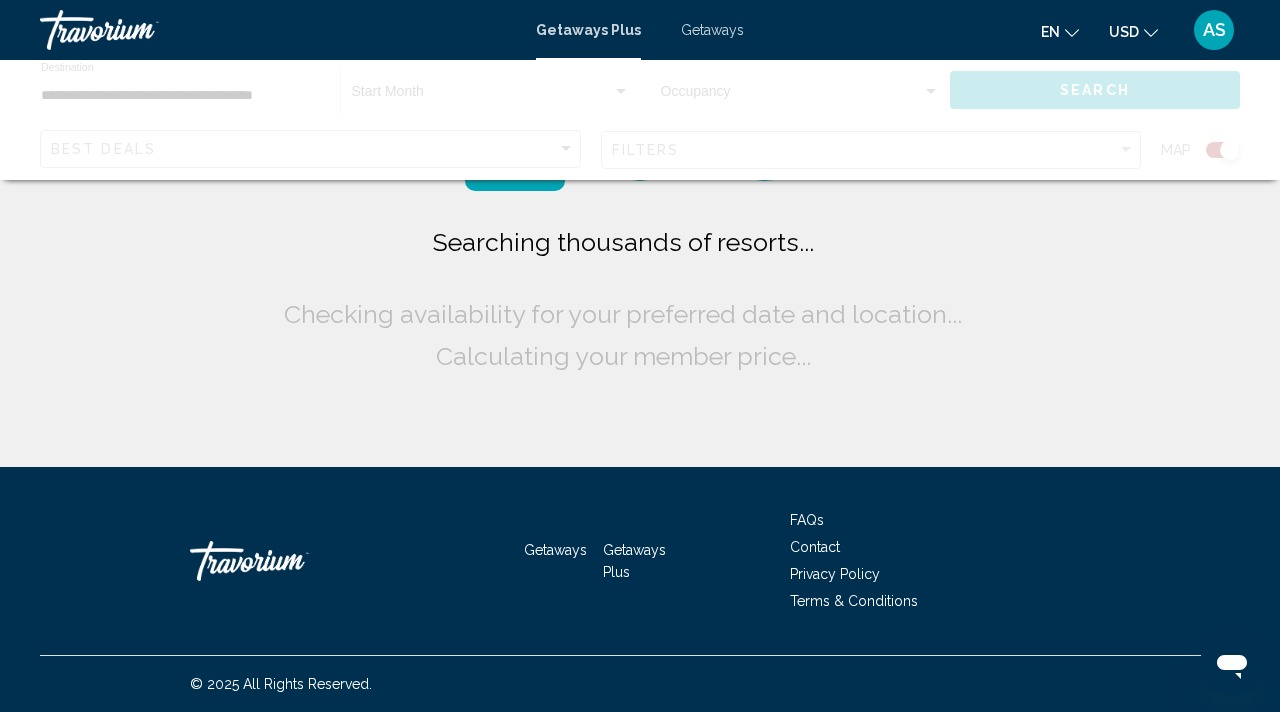 scroll, scrollTop: 0, scrollLeft: 0, axis: both 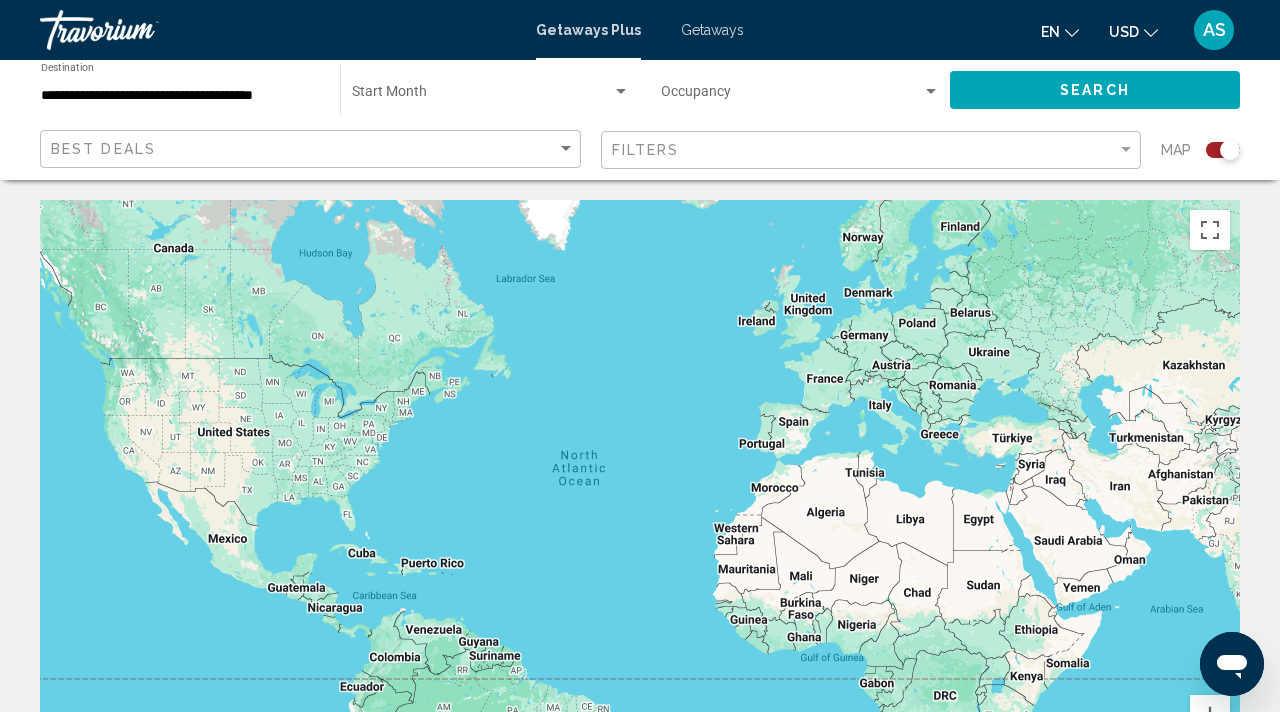 click 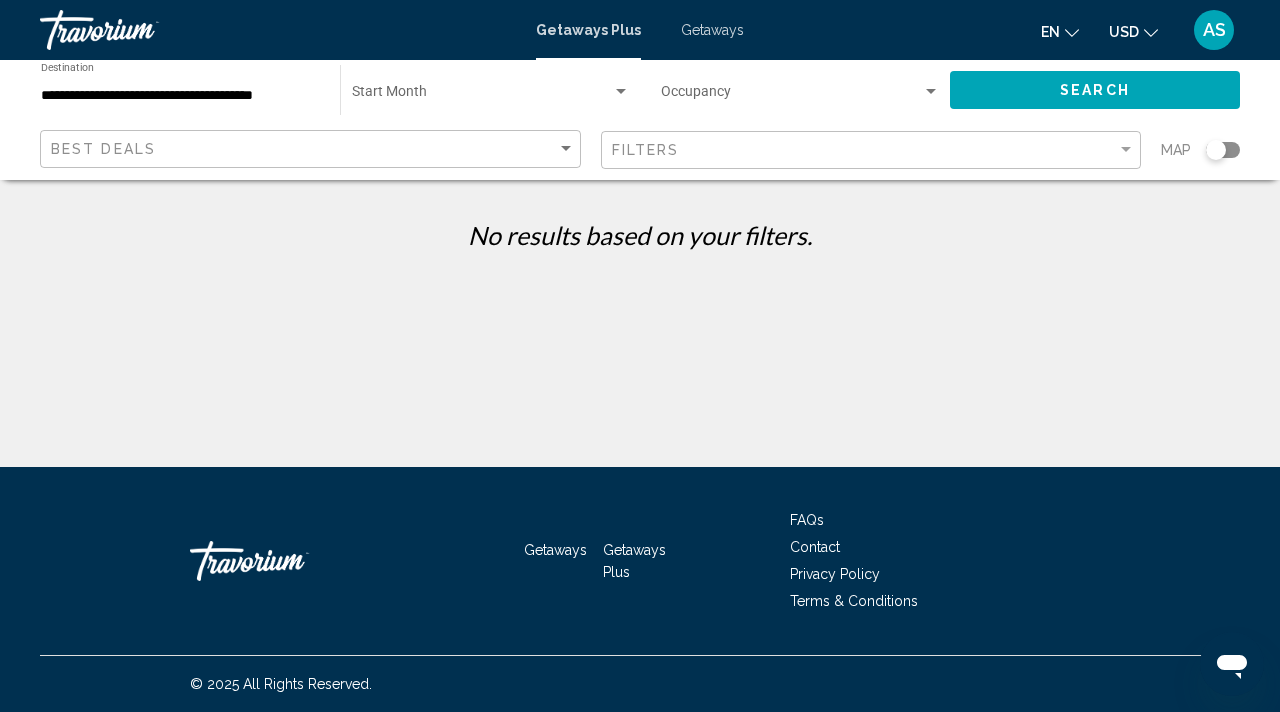 click on "Start Month All Start Months" 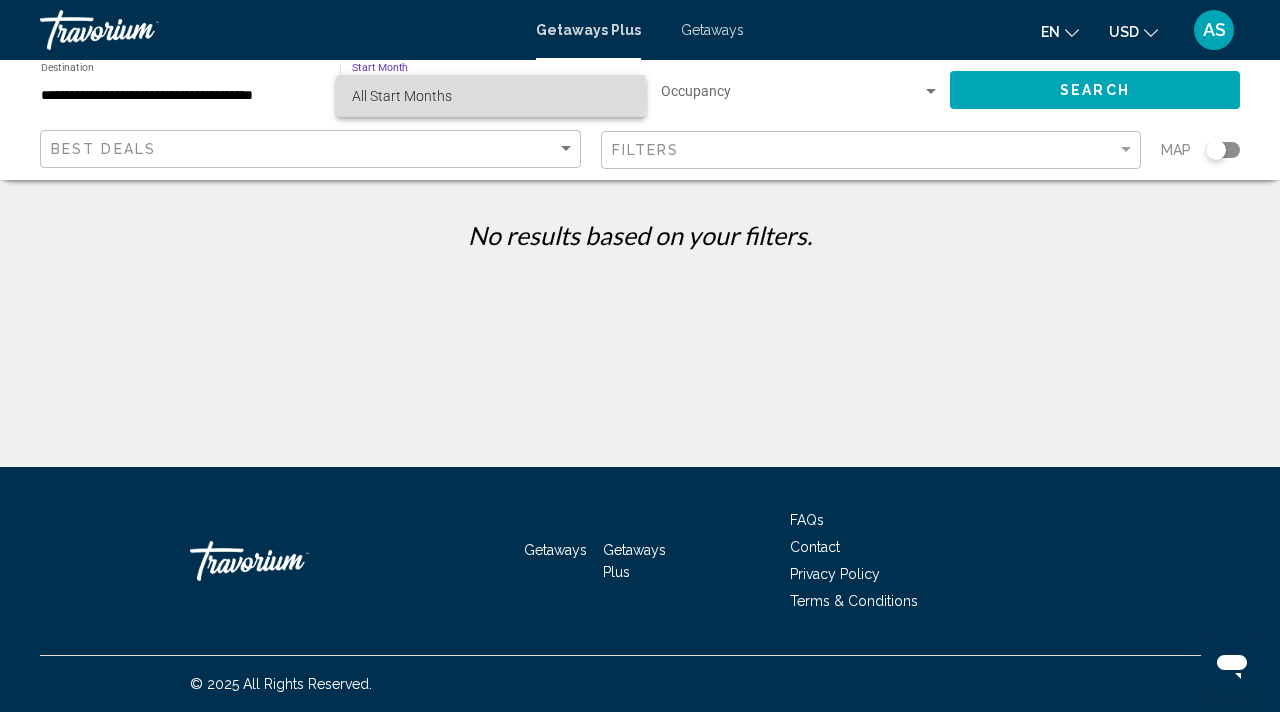 click on "All Start Months" at bounding box center [402, 96] 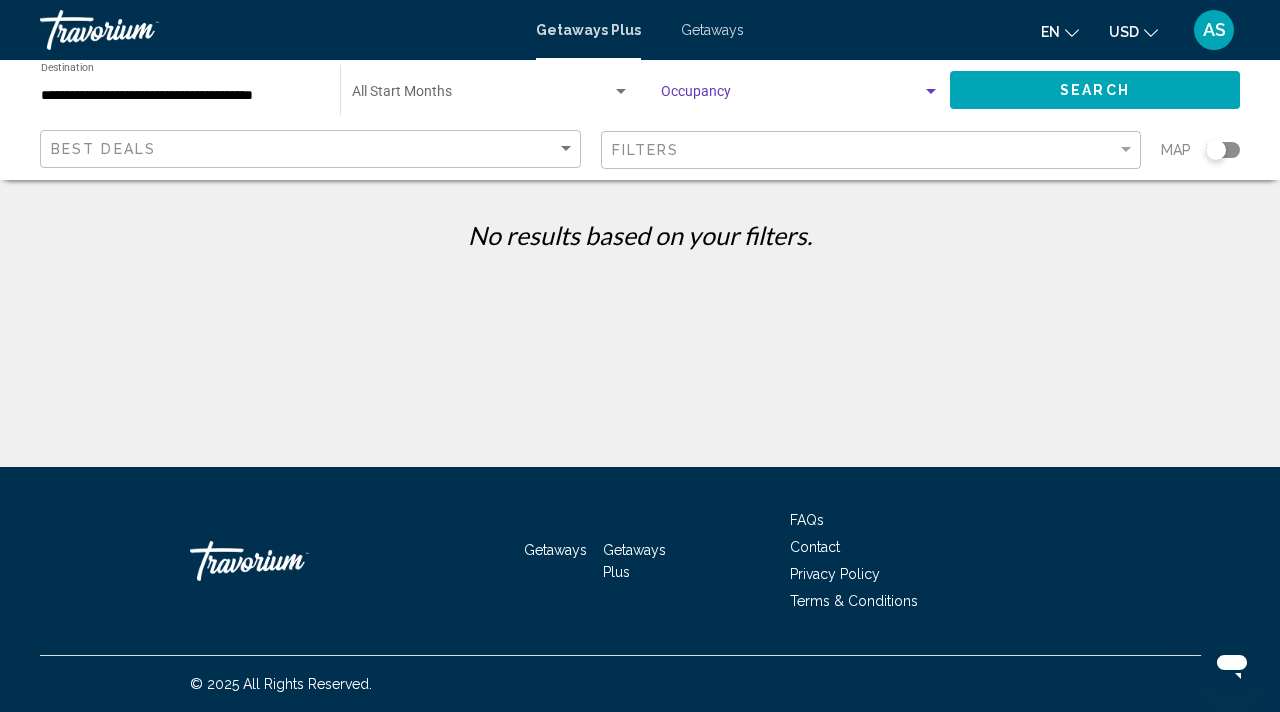 click at bounding box center [931, 92] 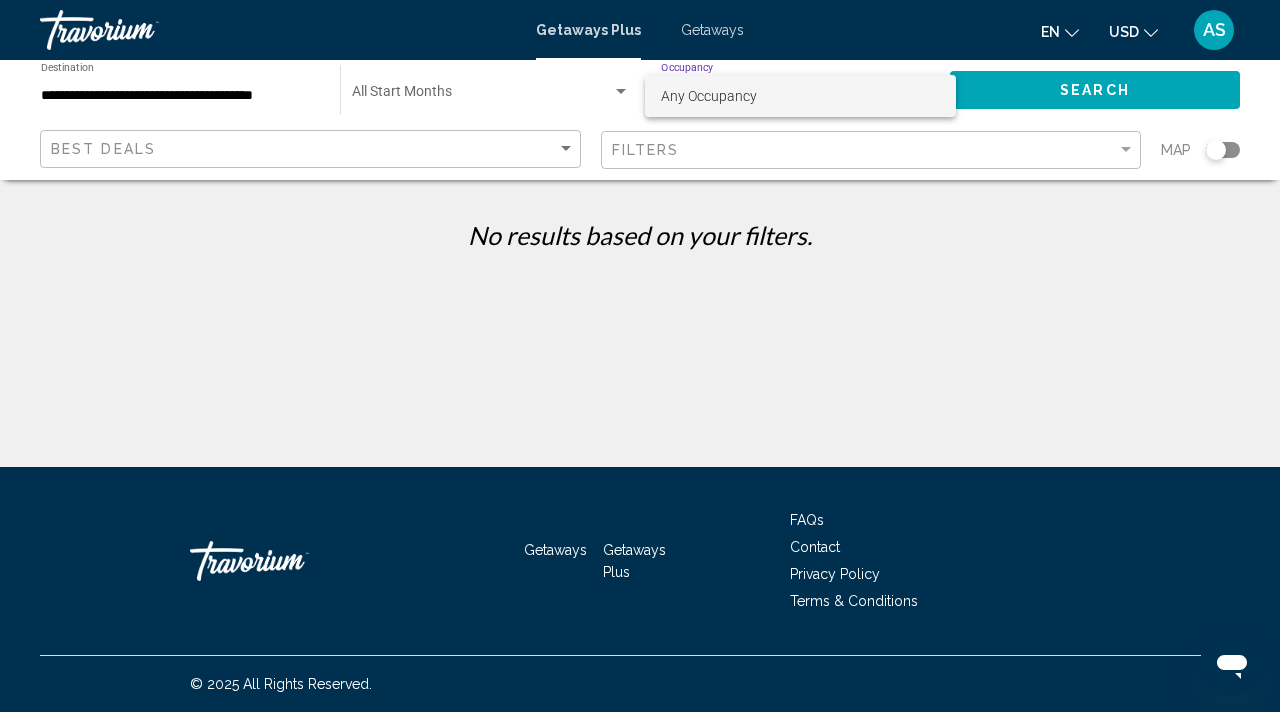 click at bounding box center [640, 356] 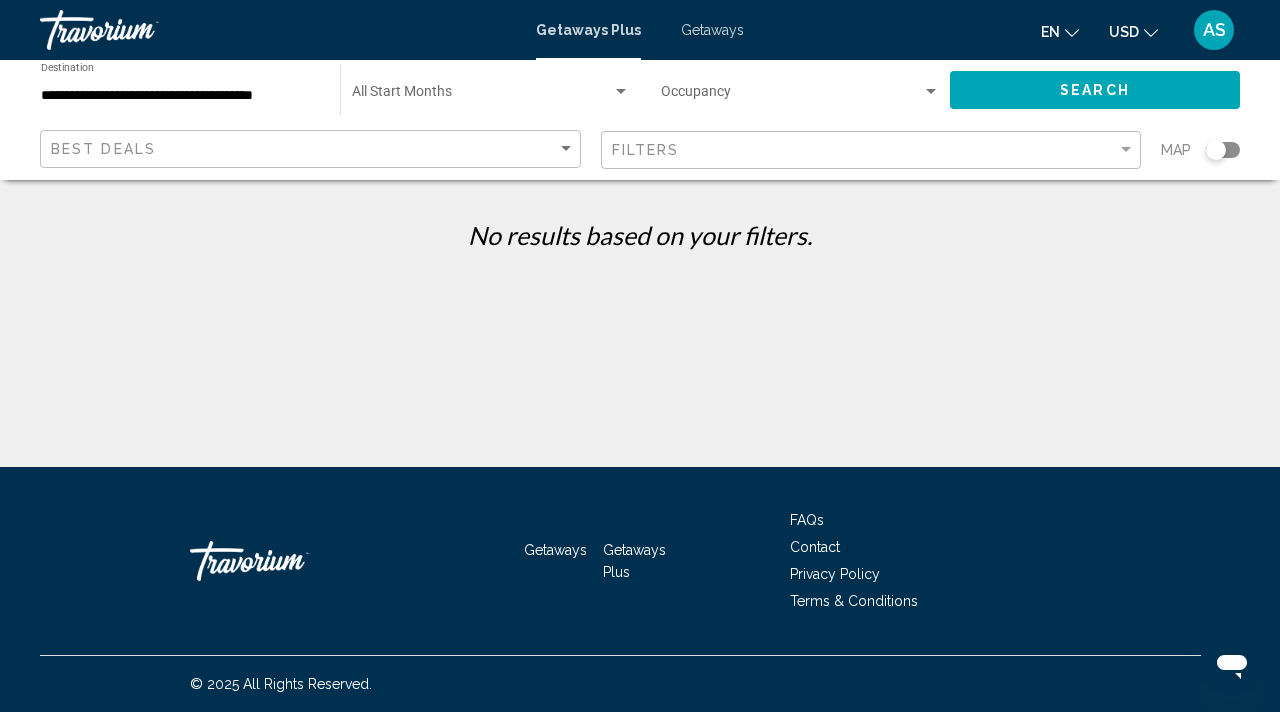 click on "Getaways Plus  Getaways en
English Español Français Italiano Português русский USD
USD ($) MXN (Mex$) CAD (Can$) GBP (£) EUR (€) AUD (A$) NZD (NZ$) CNY (CN¥) AS Login" at bounding box center [640, 30] 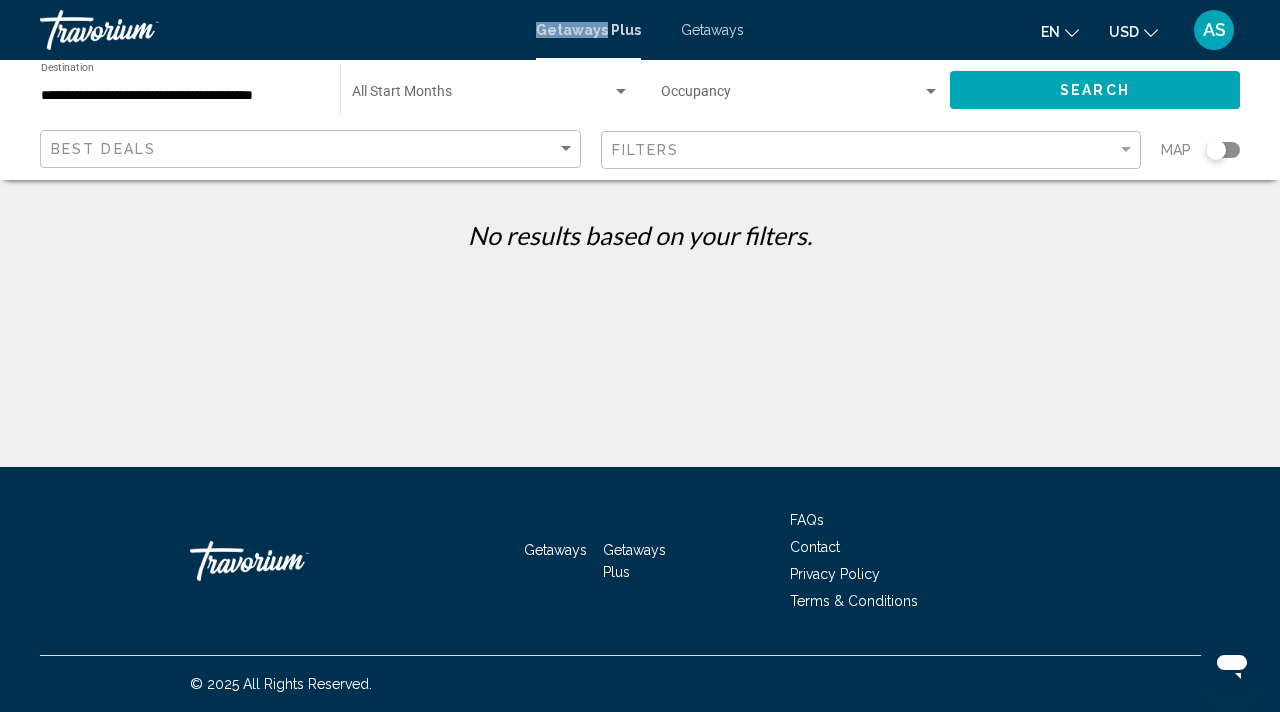 click on "Getaways Plus  Getaways en
English Español Français Italiano Português русский USD
USD ($) MXN (Mex$) CAD (Can$) GBP (£) EUR (€) AUD (A$) NZD (NZ$) CNY (CN¥) AS Login" at bounding box center (640, 30) 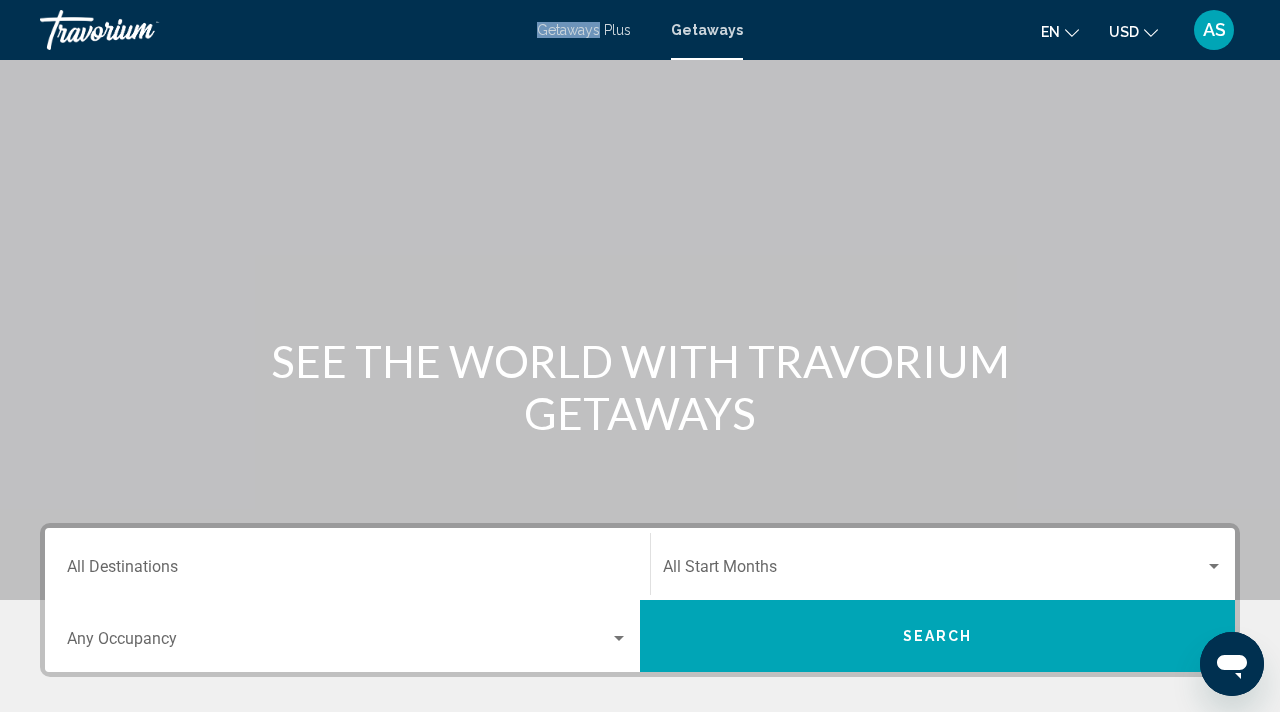 scroll, scrollTop: 388, scrollLeft: 0, axis: vertical 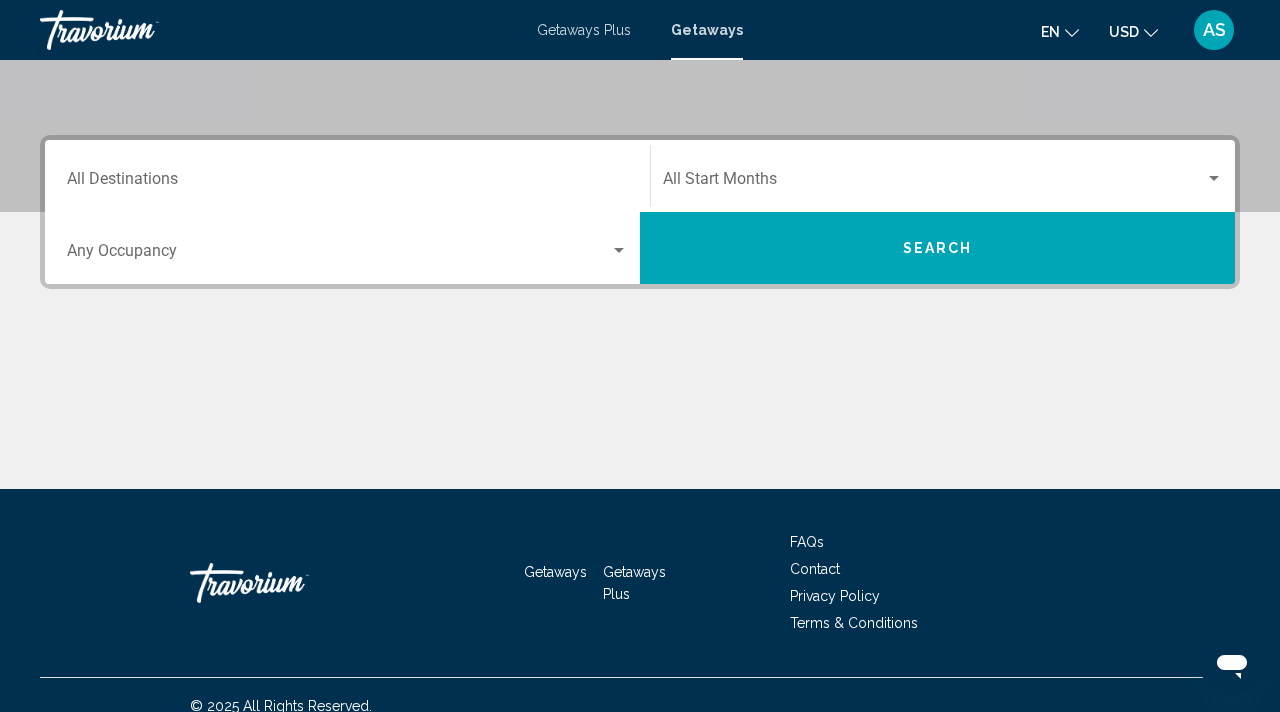 click on "Destination All Destinations" at bounding box center [347, 176] 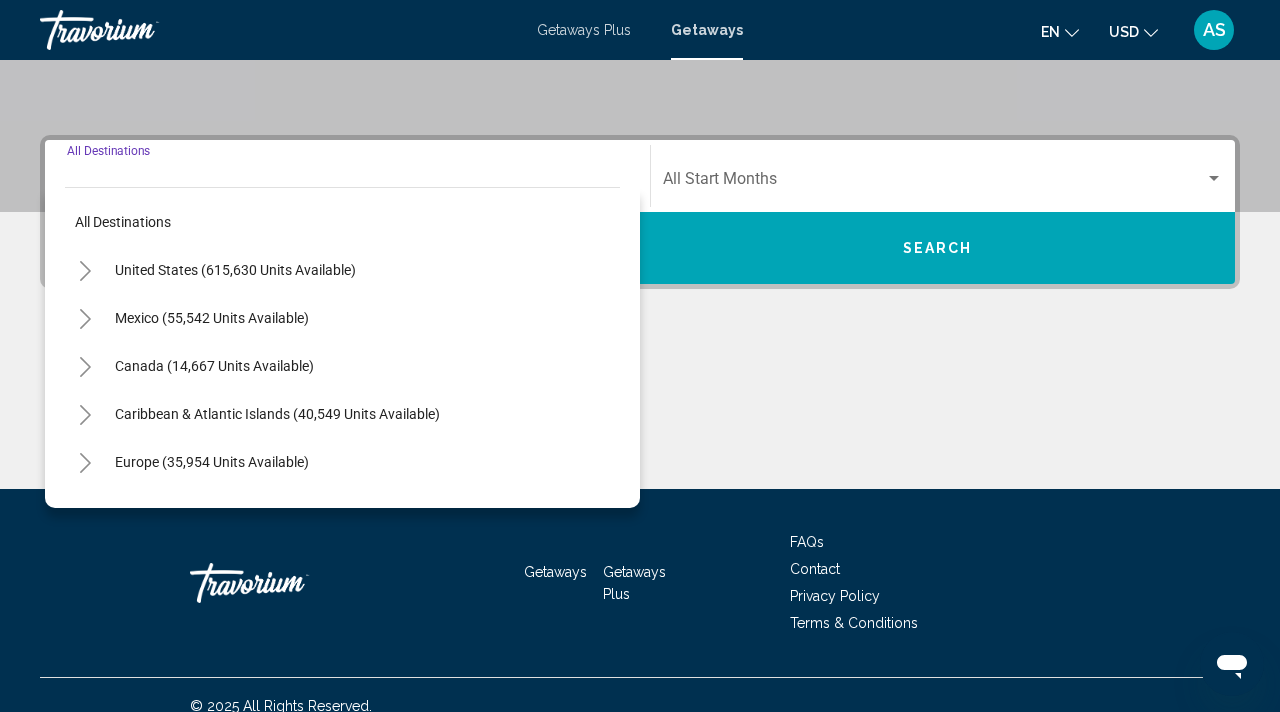 scroll, scrollTop: 410, scrollLeft: 0, axis: vertical 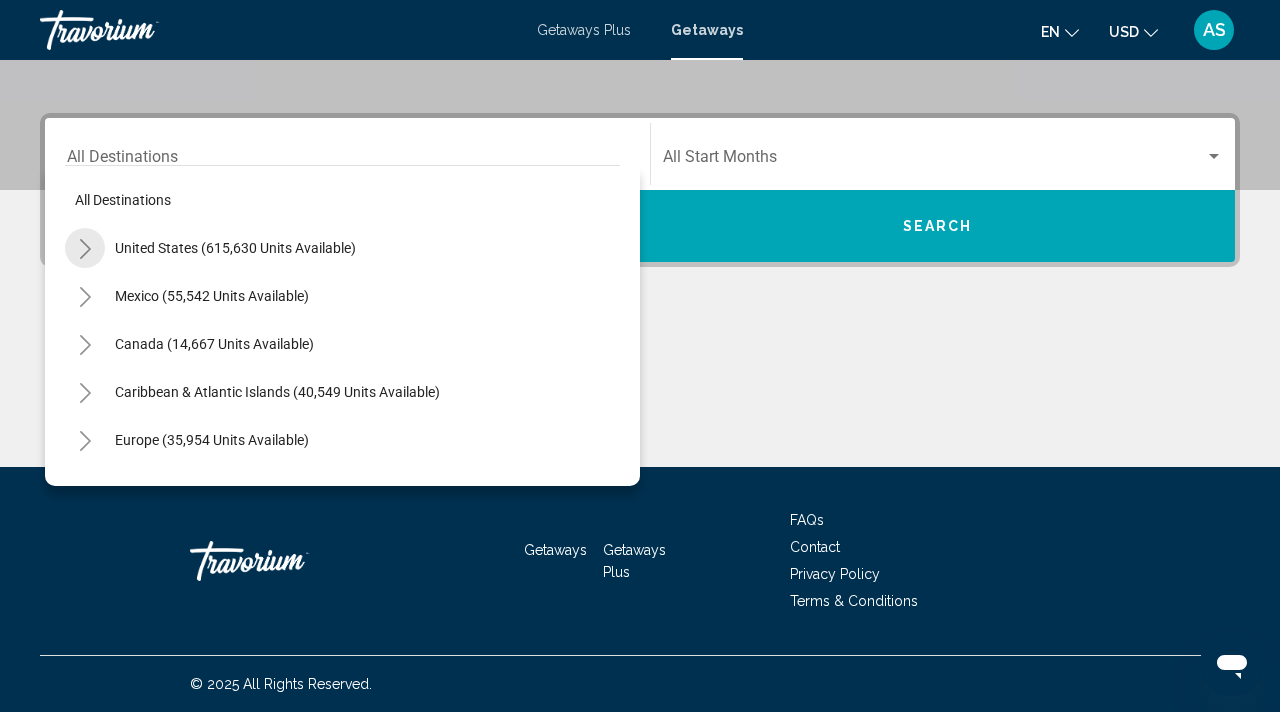 click 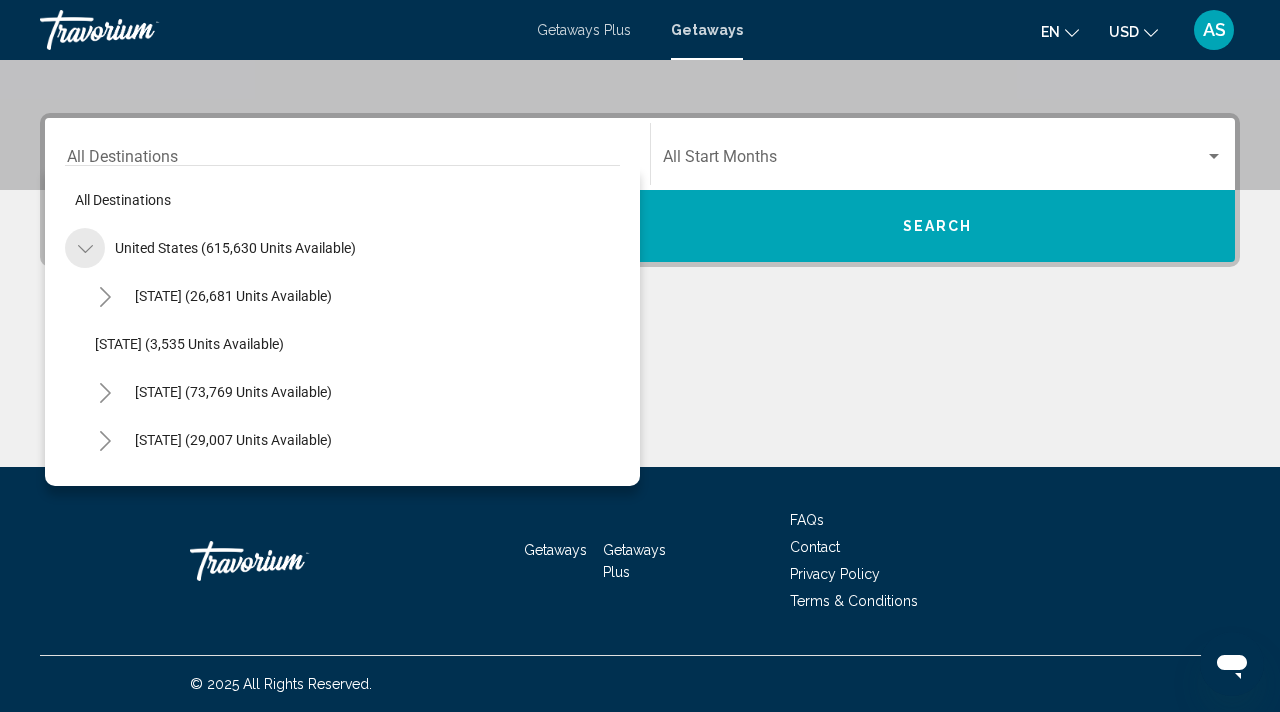 click 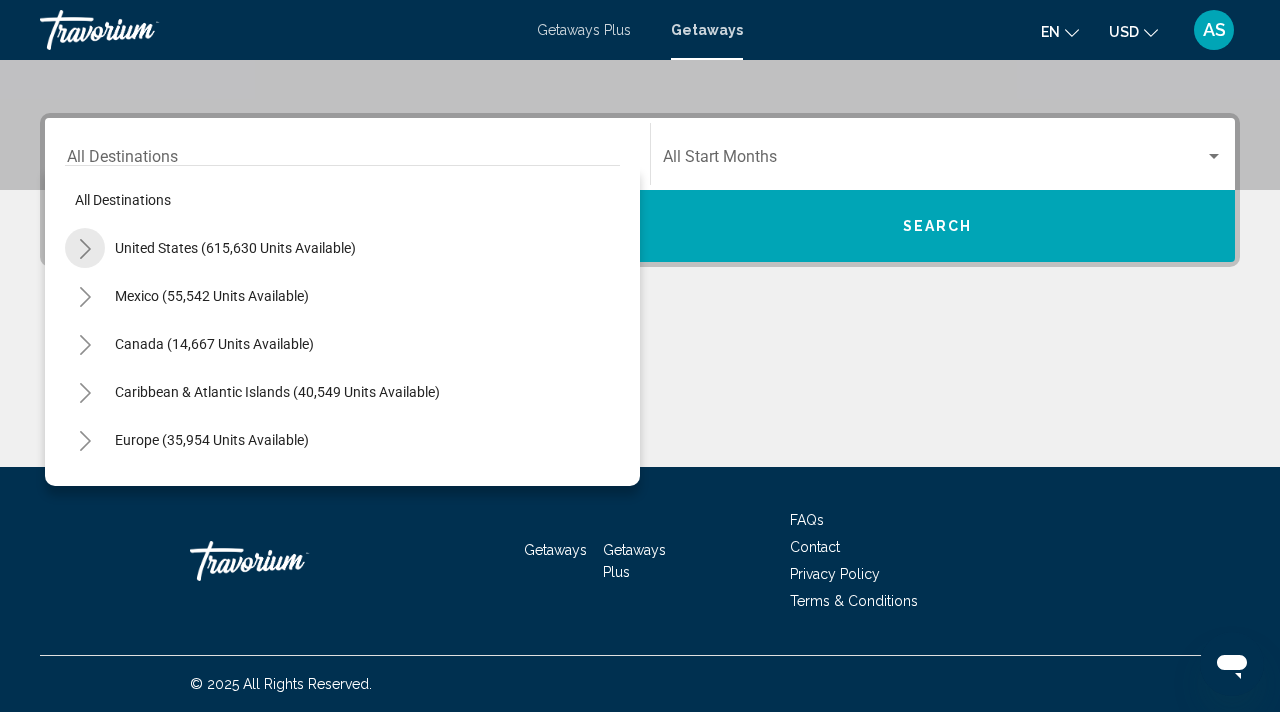 click 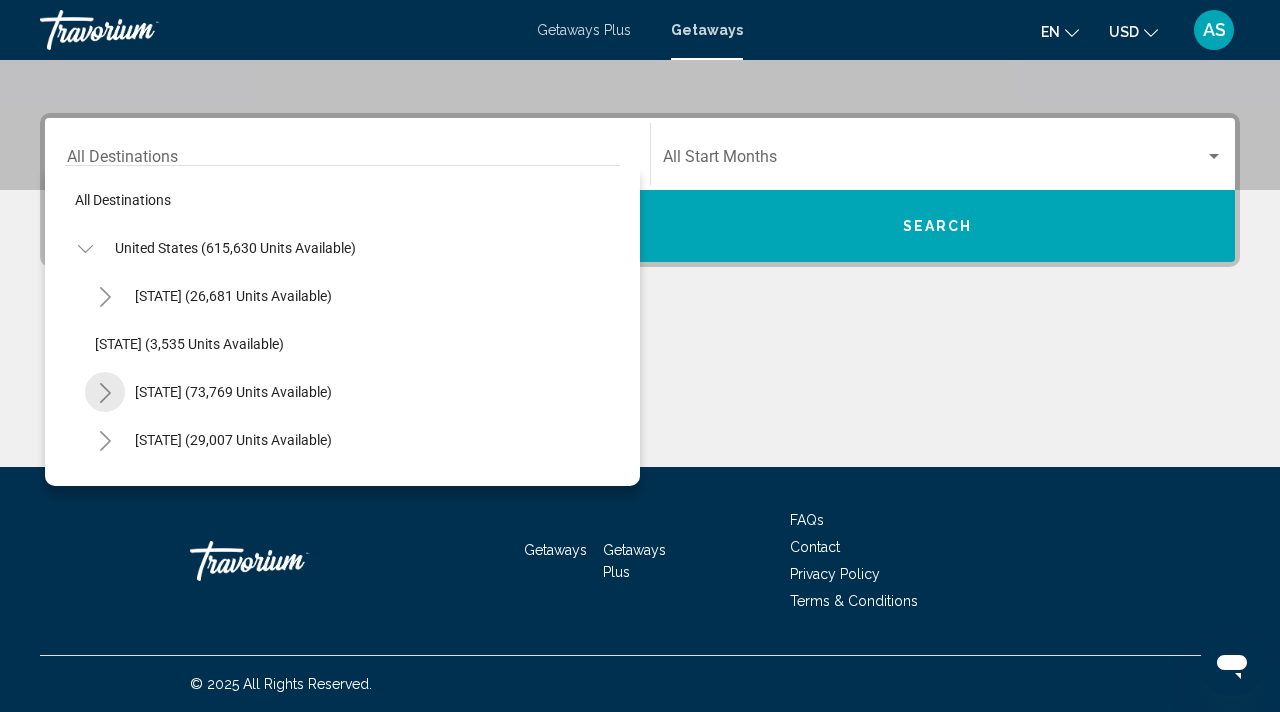 click 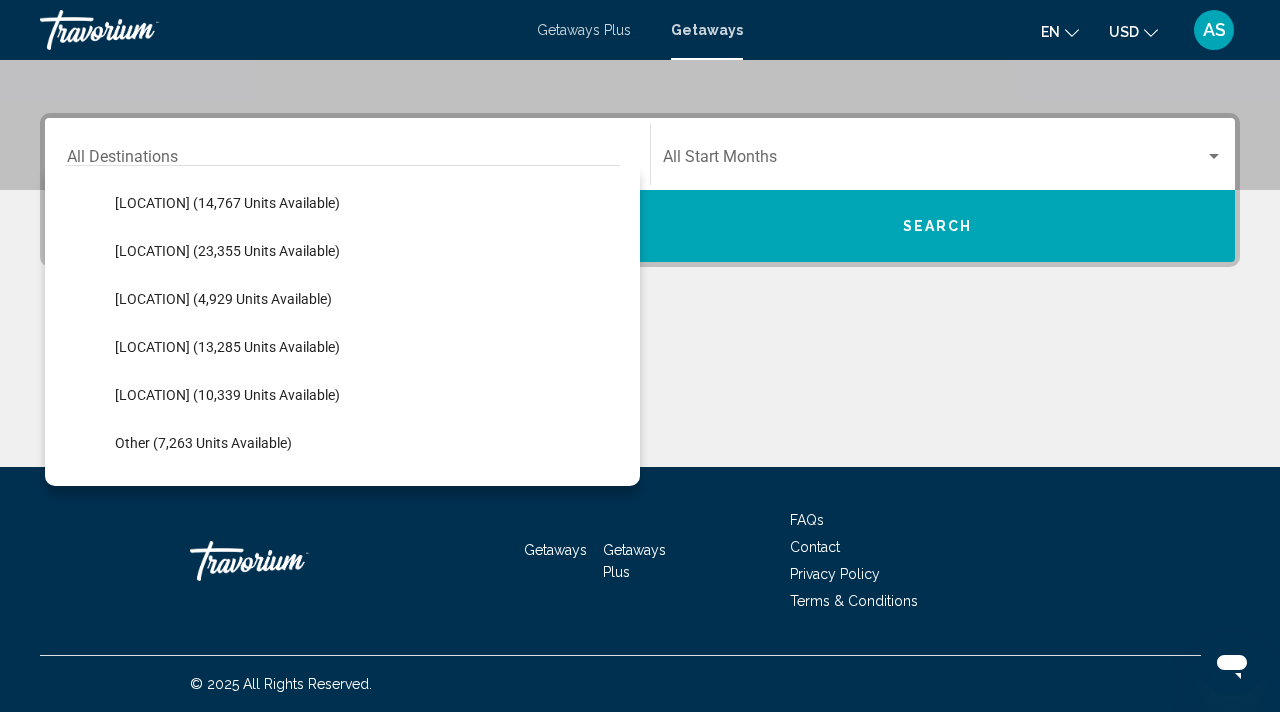 scroll, scrollTop: 236, scrollLeft: 0, axis: vertical 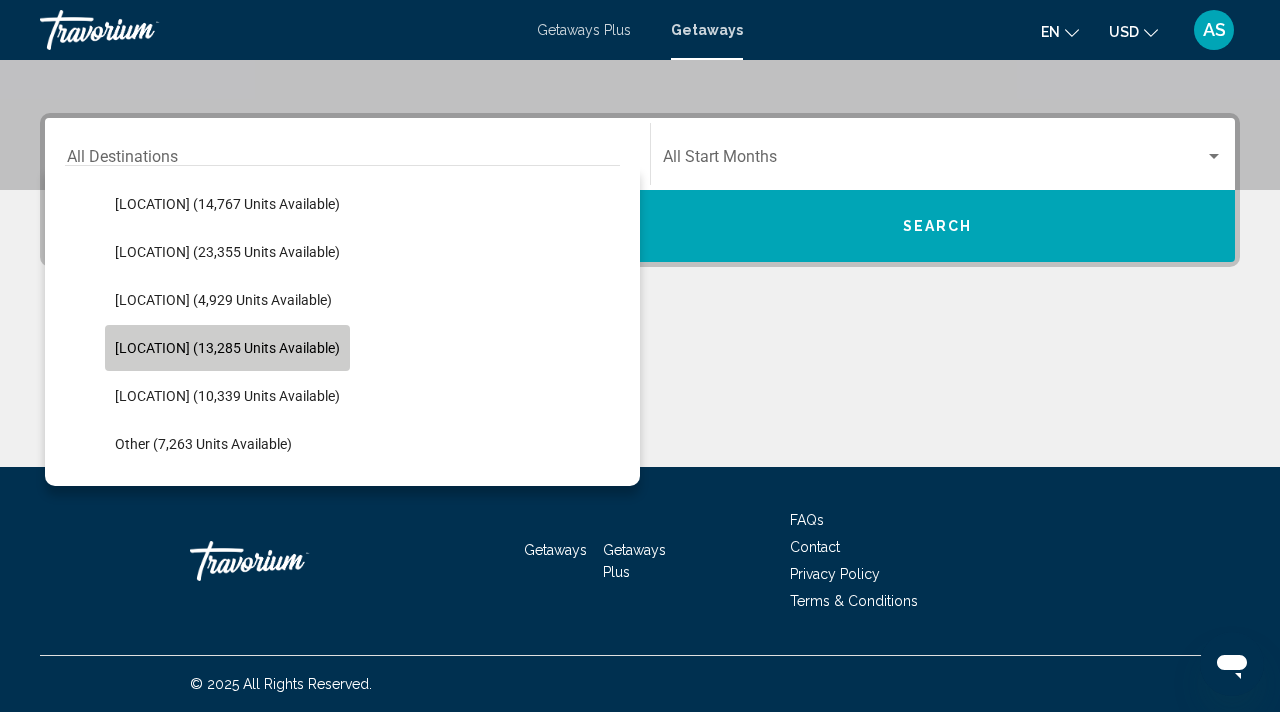 click on "[LOCATION] (13,285 units available)" 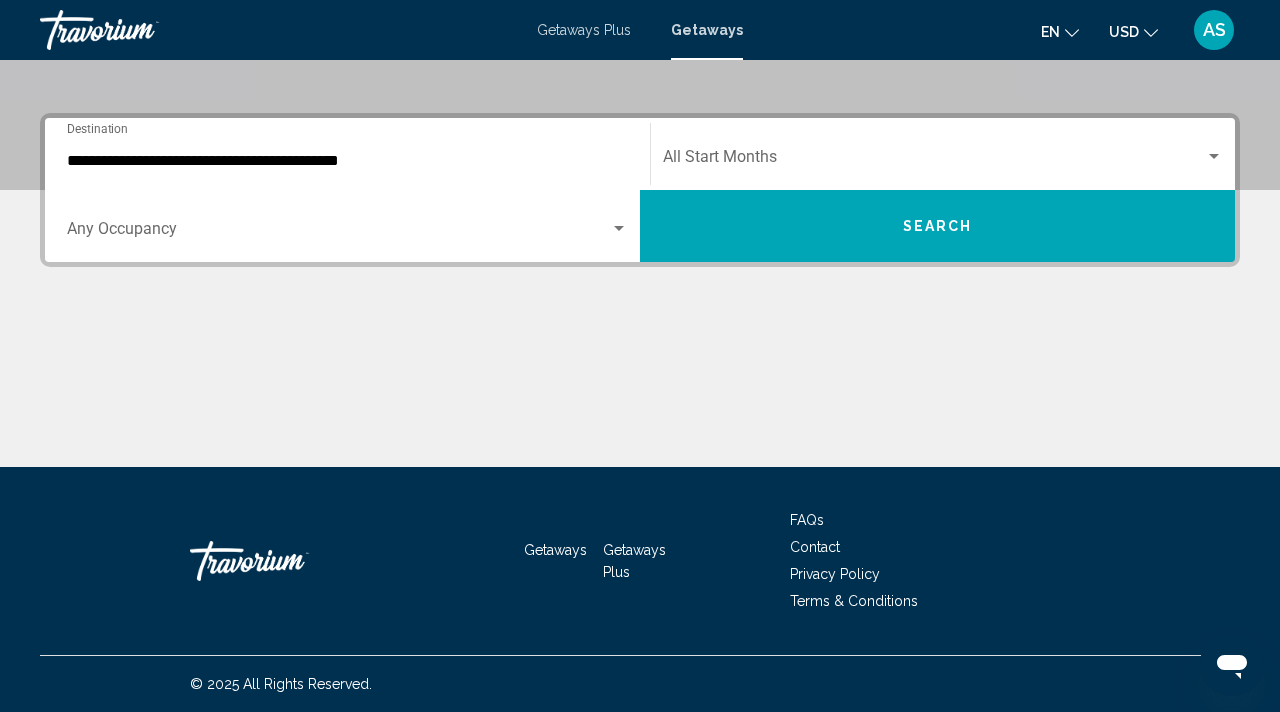 click on "Start Month All Start Months" 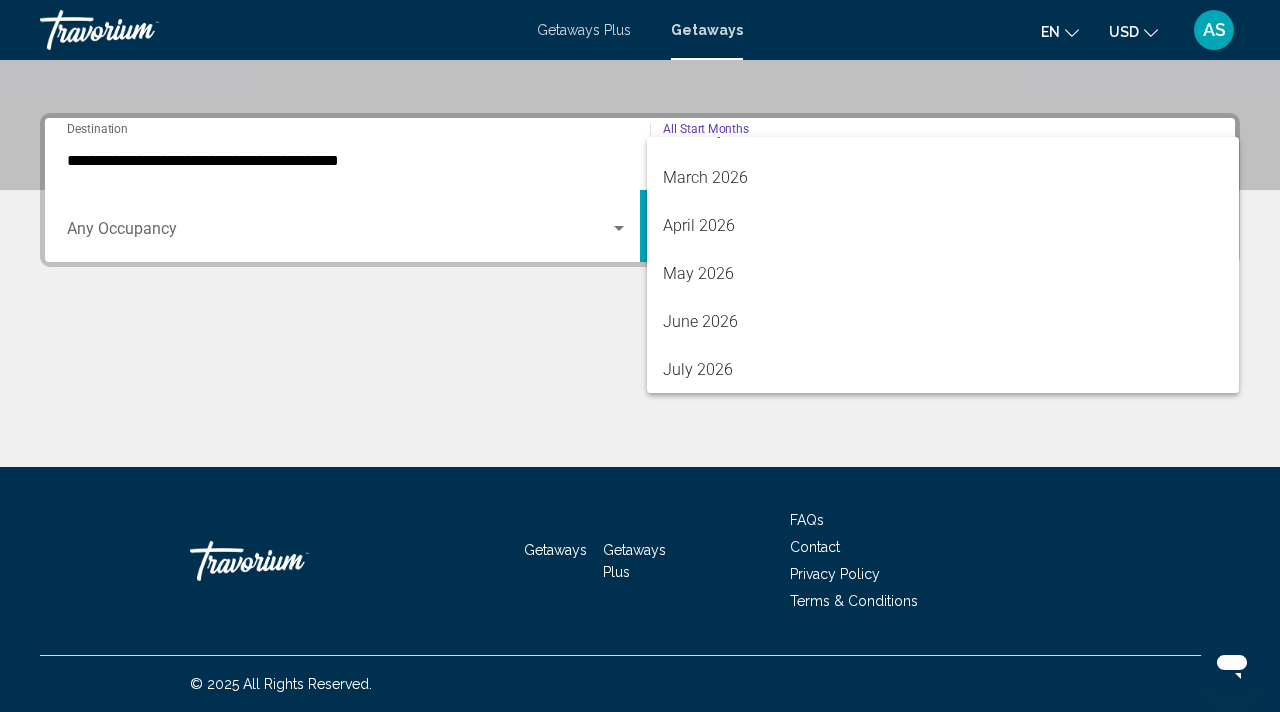 scroll, scrollTop: 416, scrollLeft: 0, axis: vertical 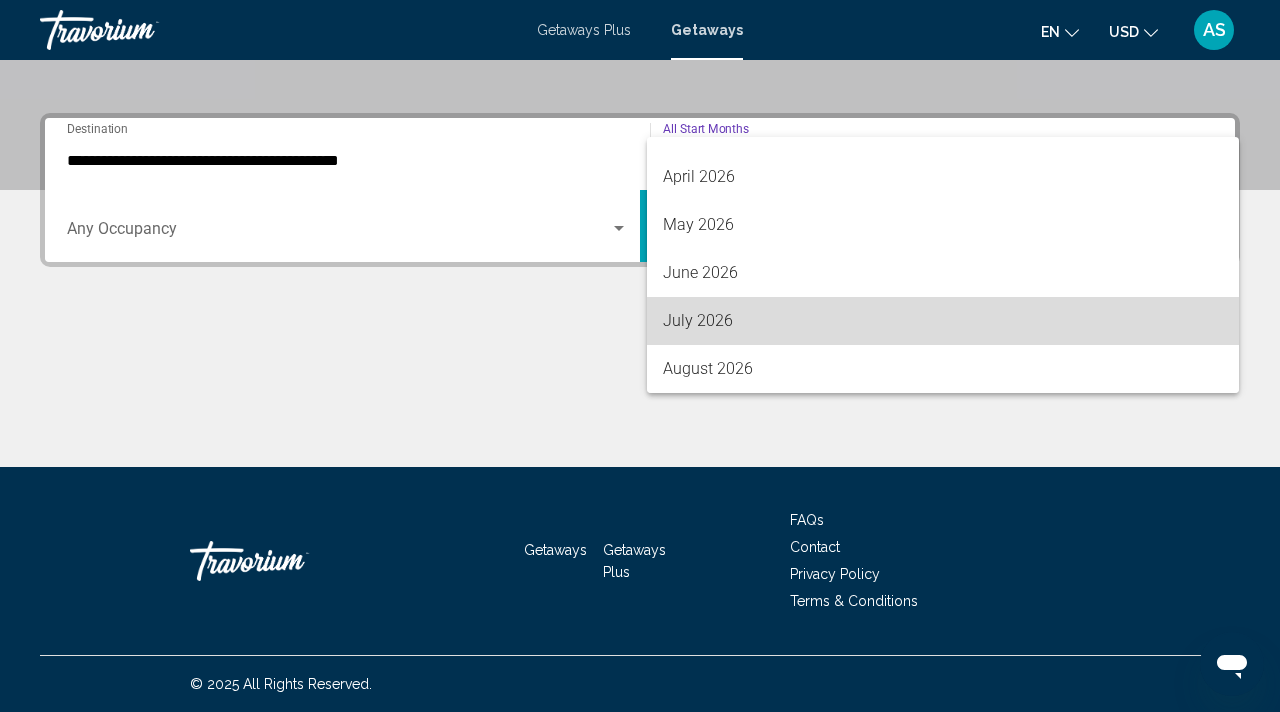 click on "July 2026" at bounding box center (943, 321) 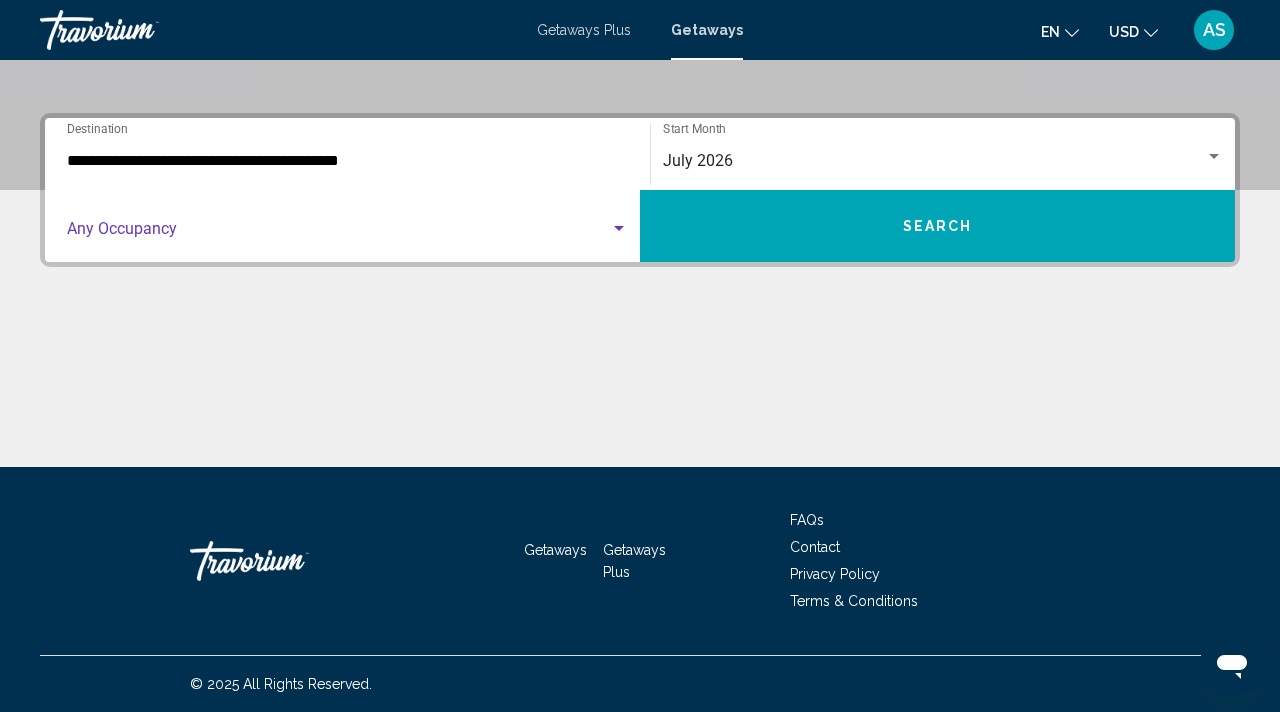 click at bounding box center [338, 233] 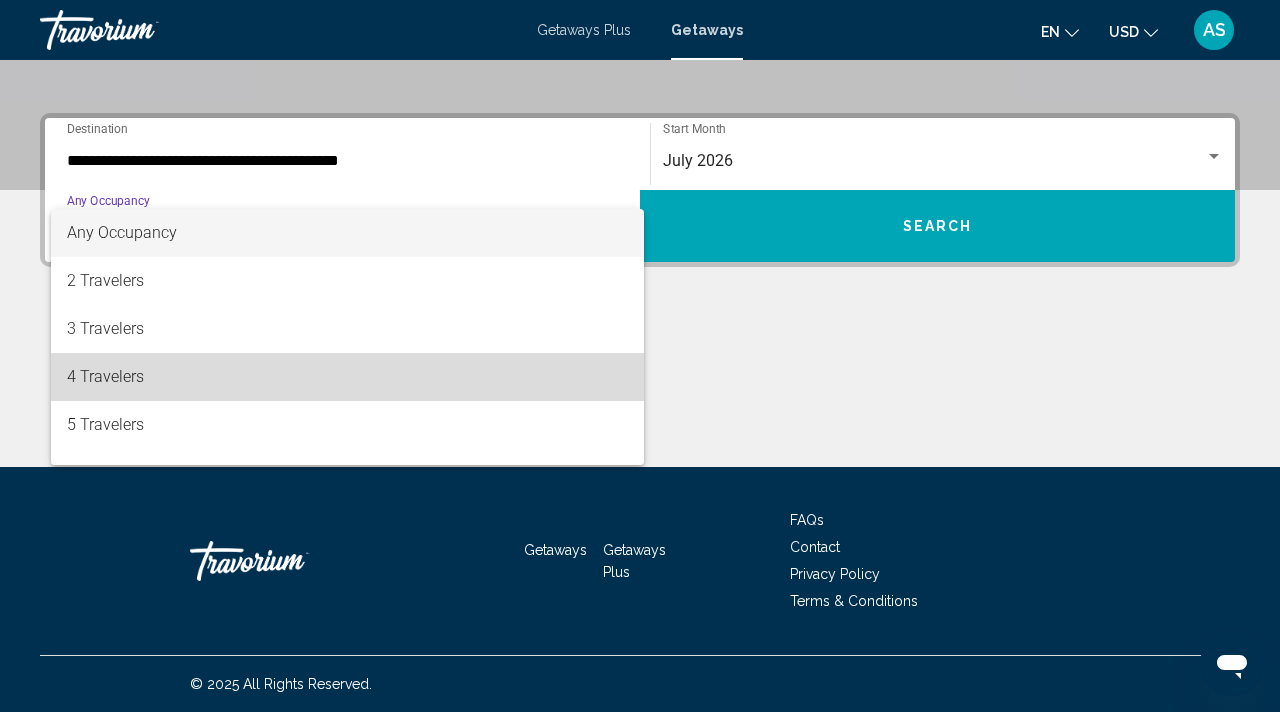 click on "4 Travelers" at bounding box center [347, 377] 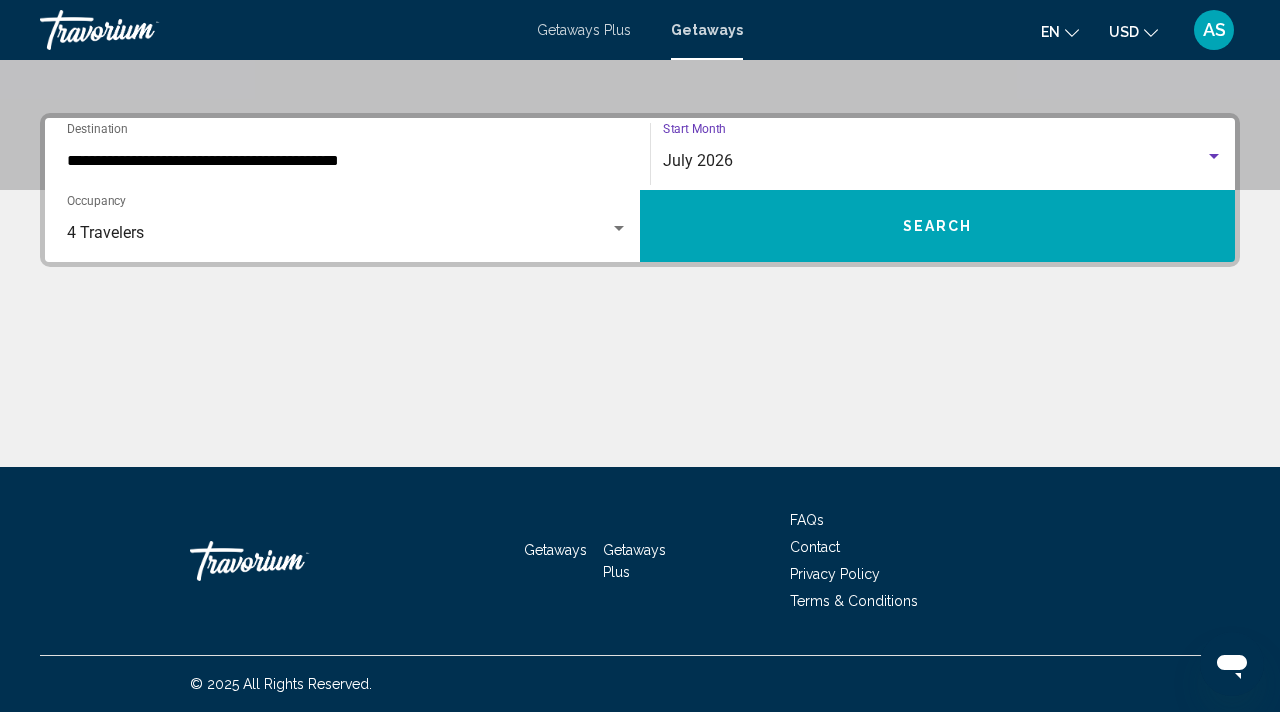 click at bounding box center (1214, 157) 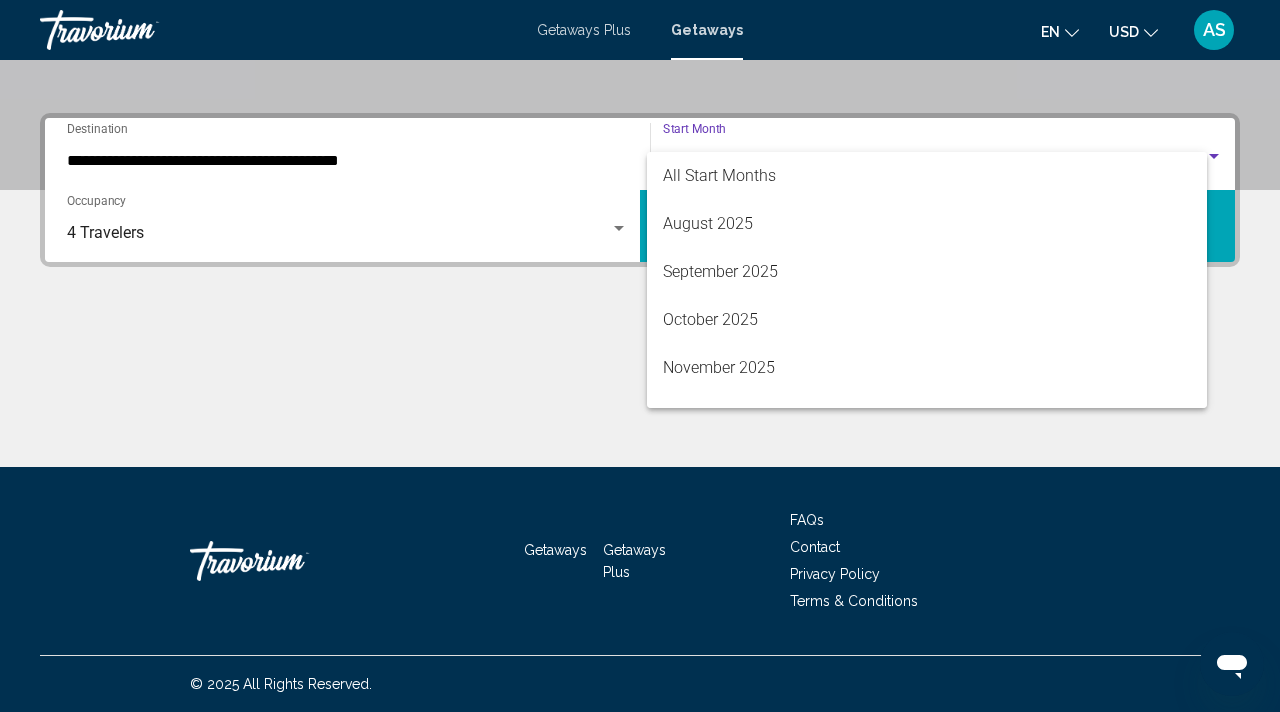 scroll, scrollTop: 416, scrollLeft: 0, axis: vertical 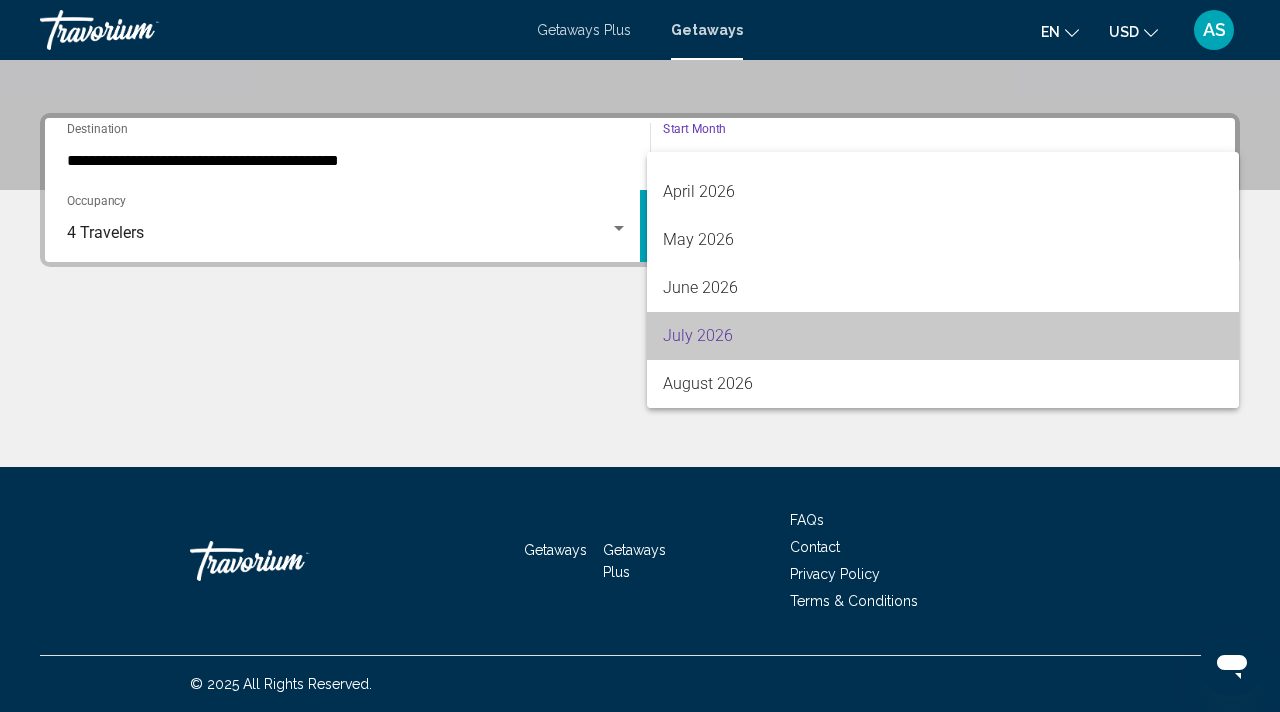 click on "July 2026" at bounding box center [943, 336] 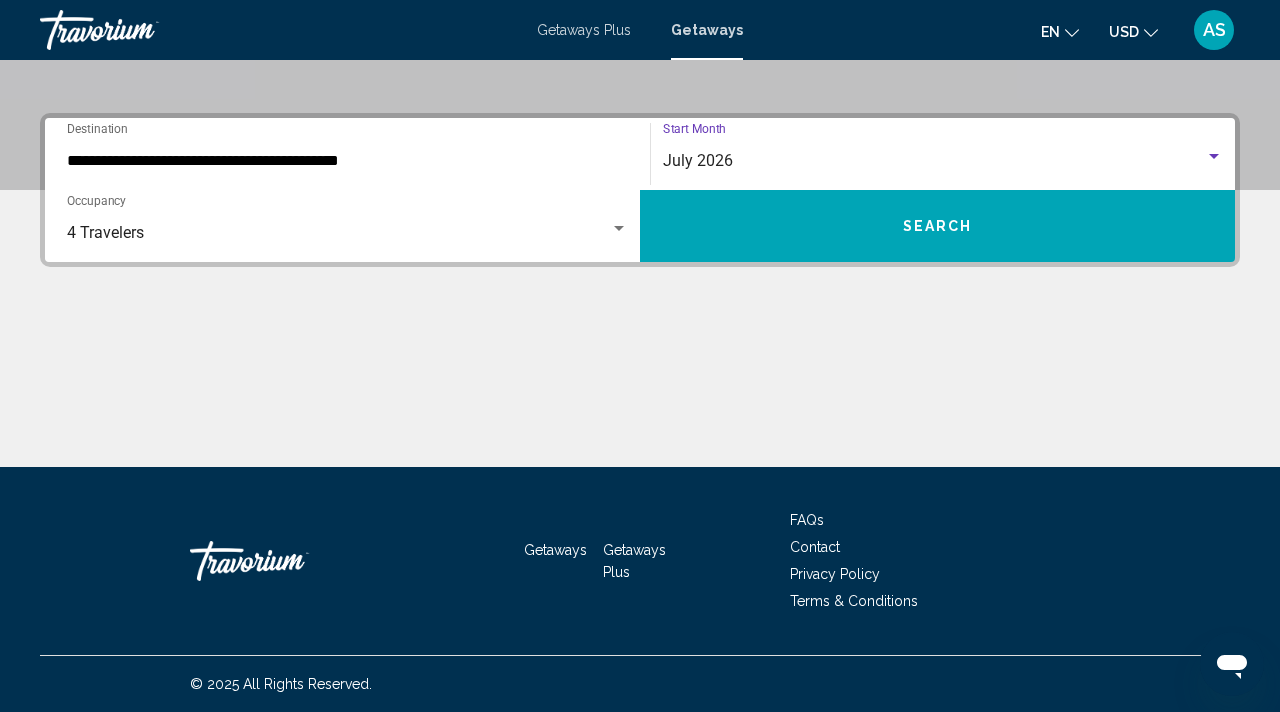 click on "Search" at bounding box center (938, 227) 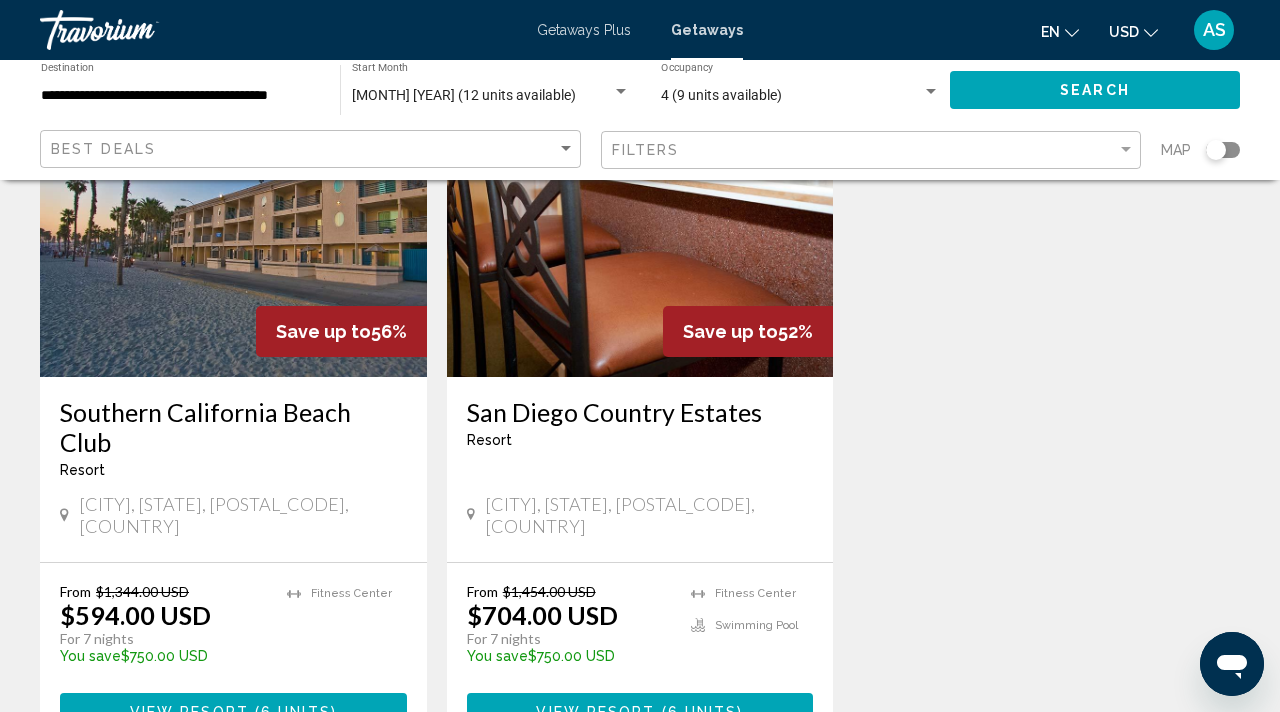 scroll, scrollTop: 221, scrollLeft: 0, axis: vertical 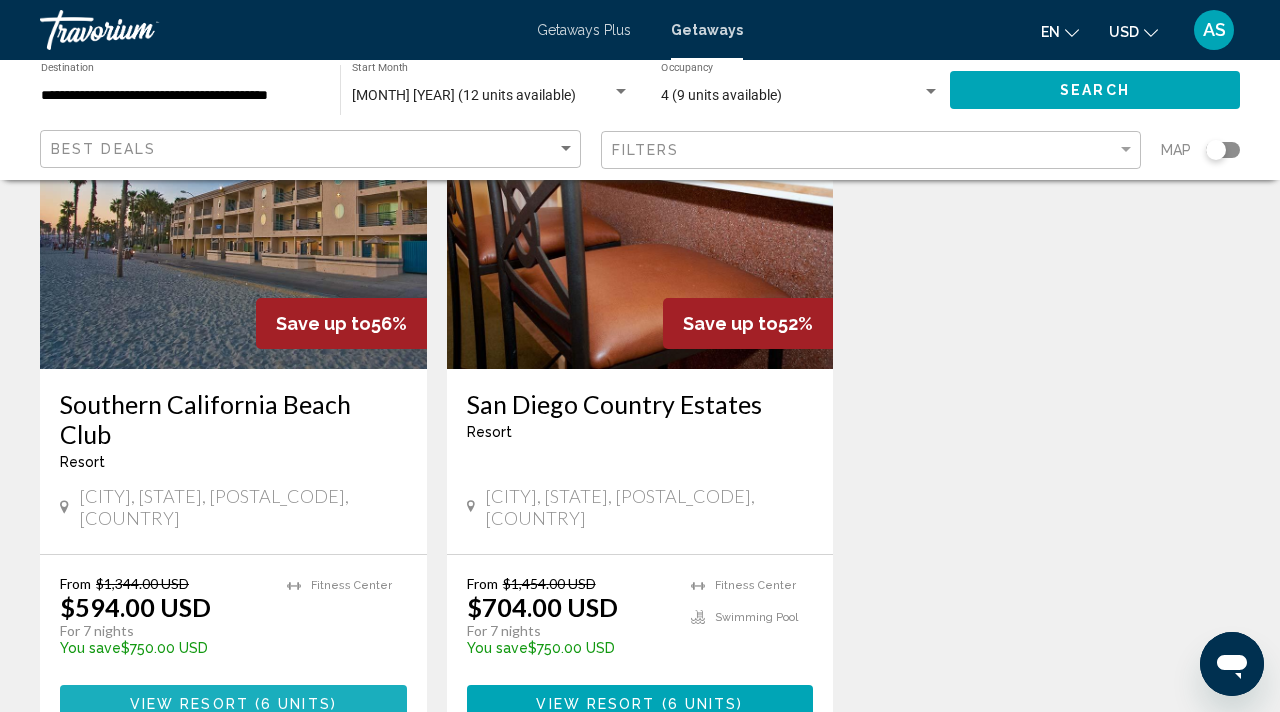 click on "View Resort    ( 6 units )" at bounding box center [233, 703] 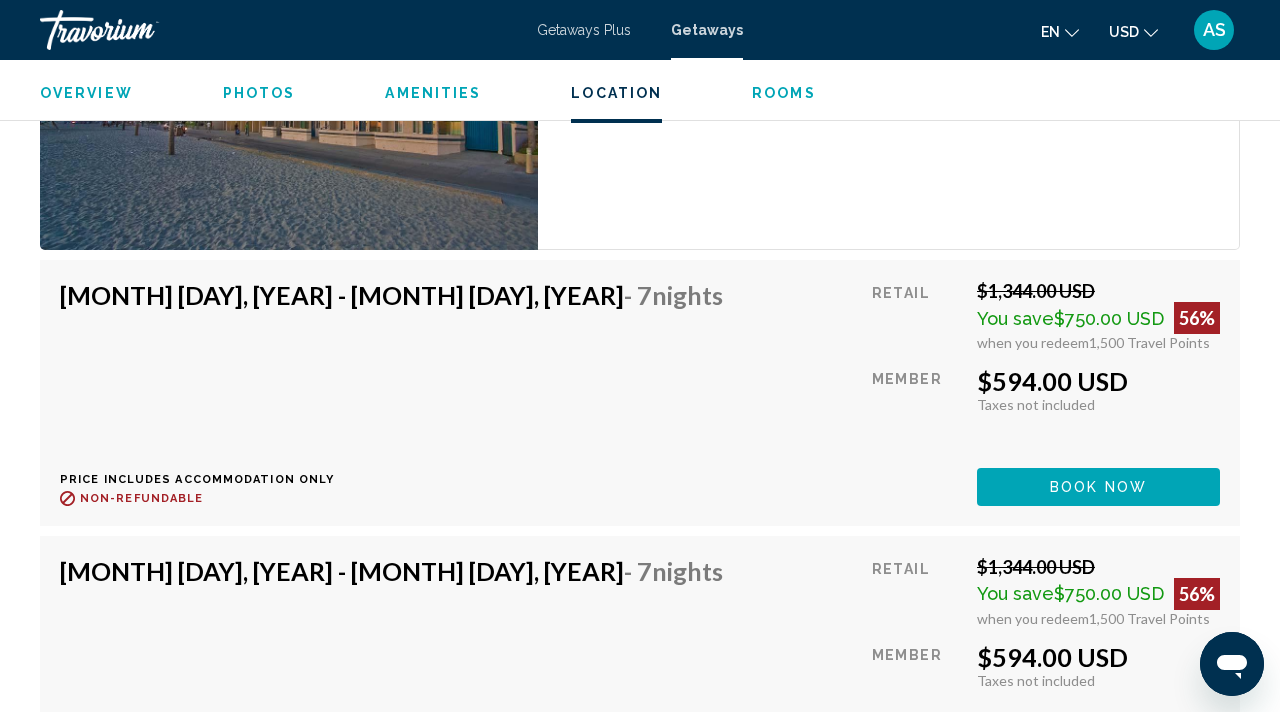 scroll, scrollTop: 3874, scrollLeft: 0, axis: vertical 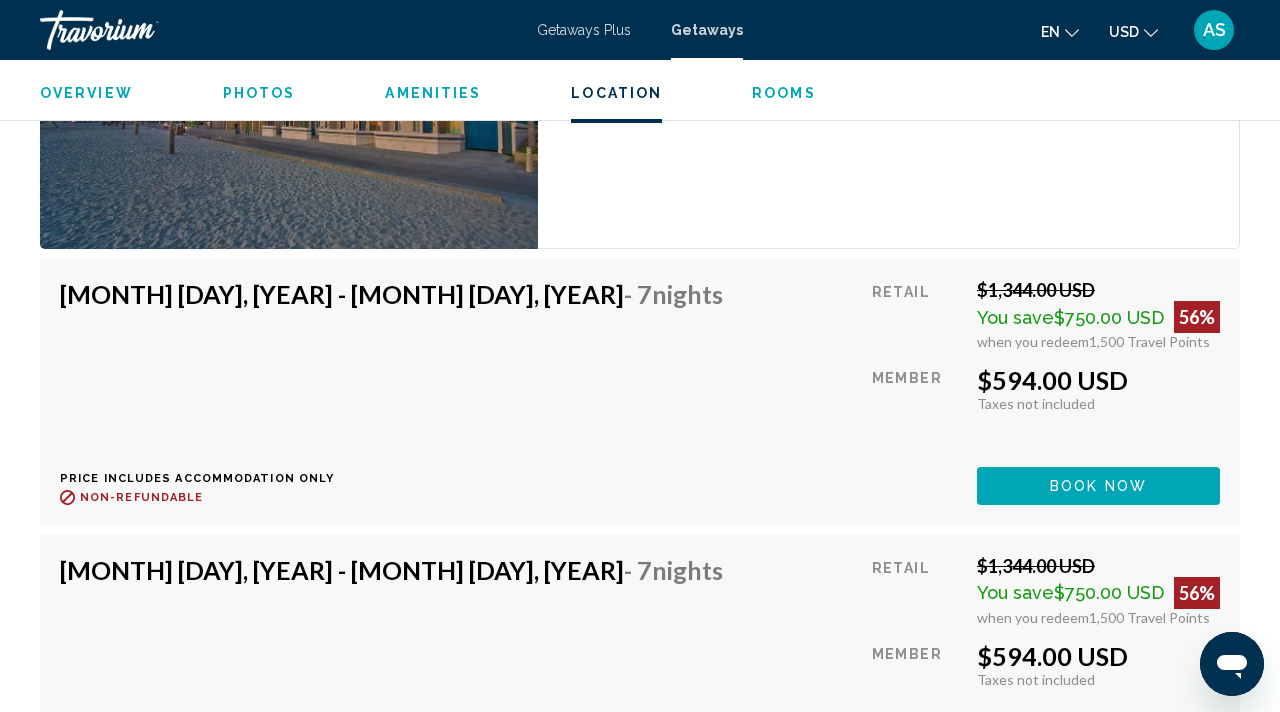 click on "Book now" at bounding box center (1098, 487) 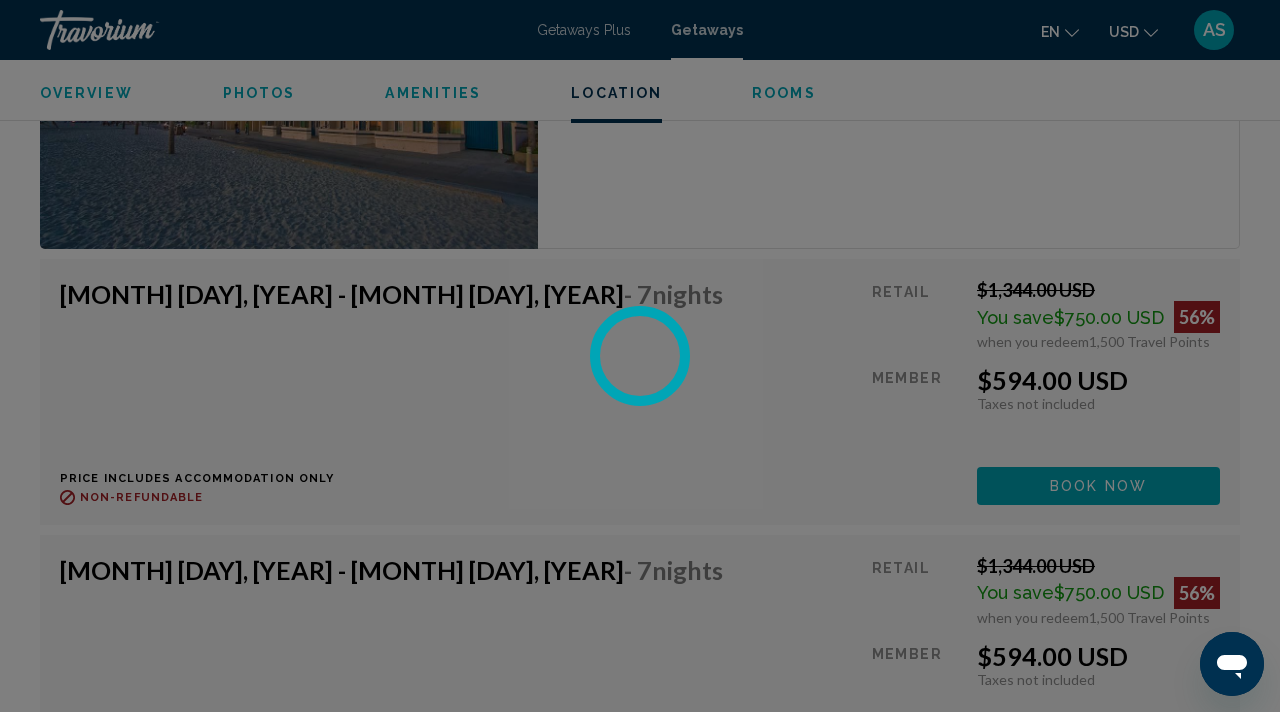 scroll, scrollTop: 0, scrollLeft: 0, axis: both 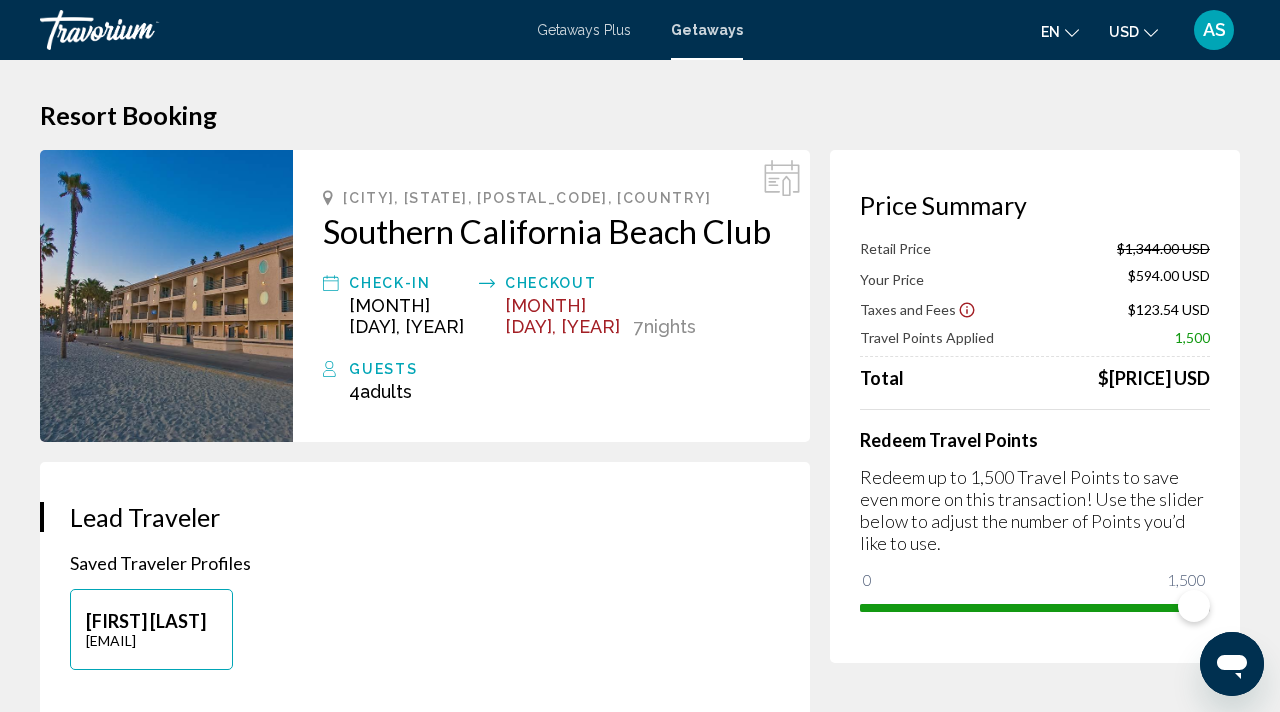 click at bounding box center [166, 296] 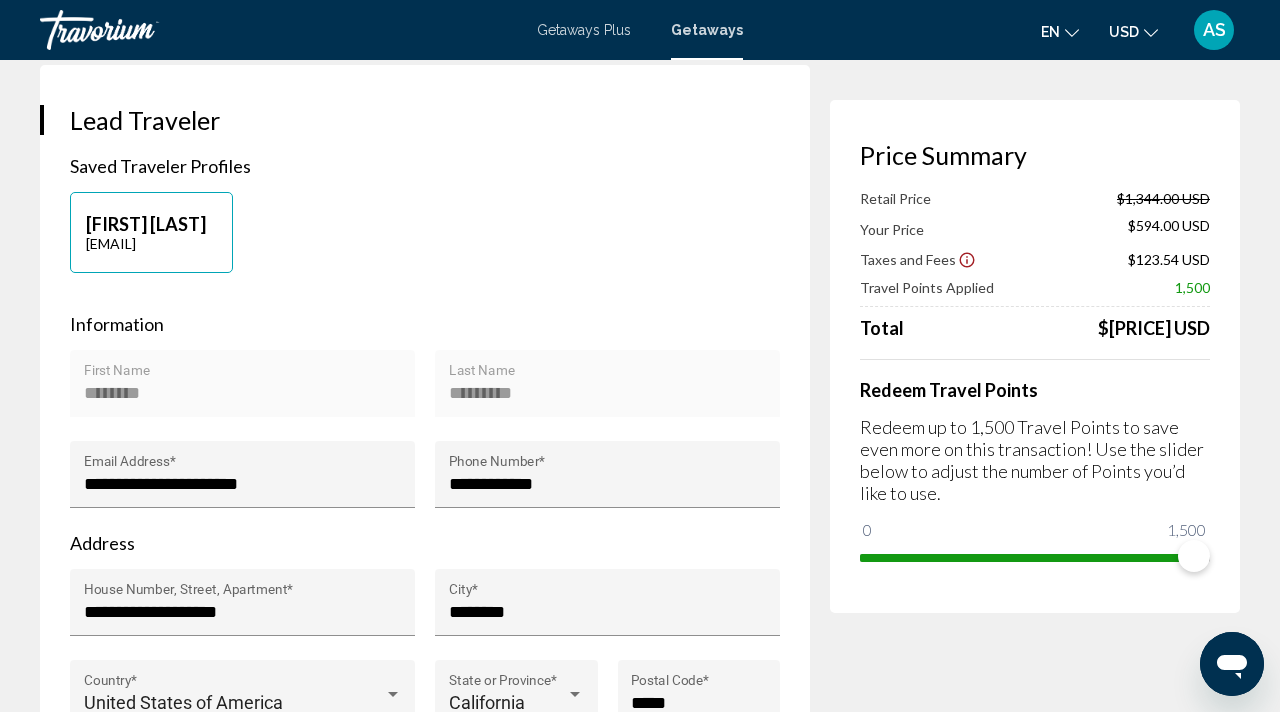 scroll, scrollTop: 0, scrollLeft: 0, axis: both 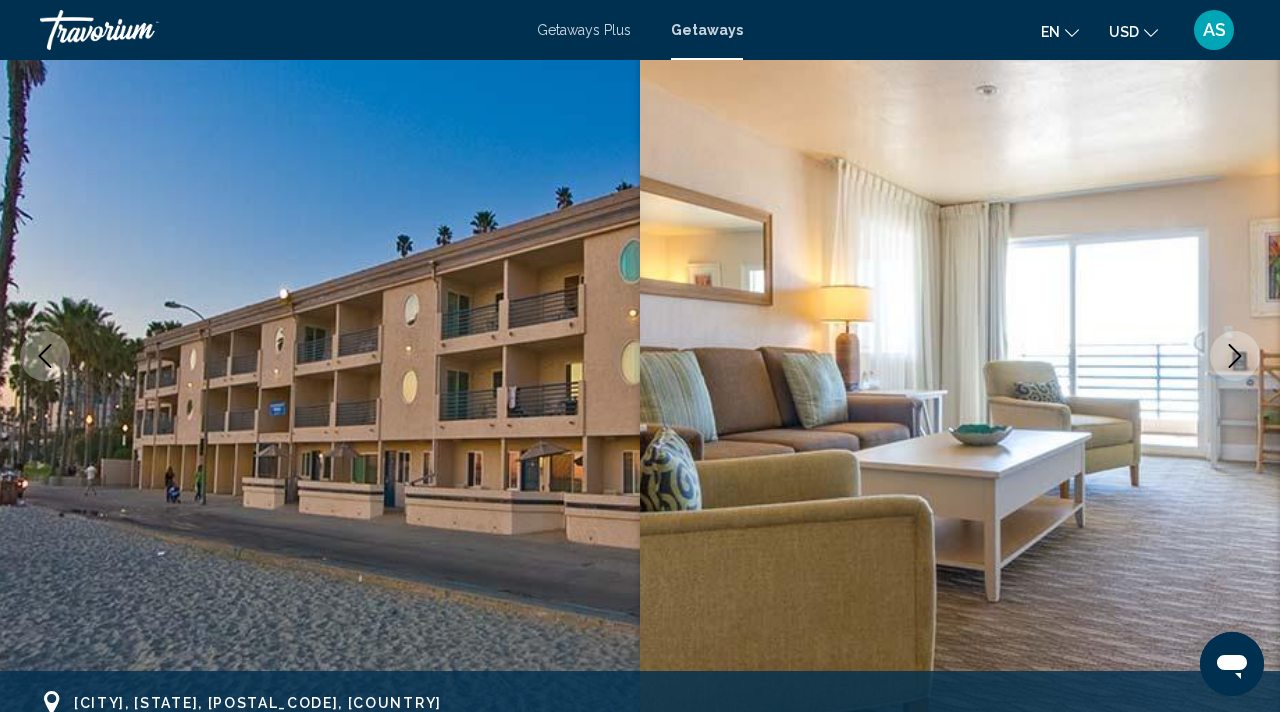 click 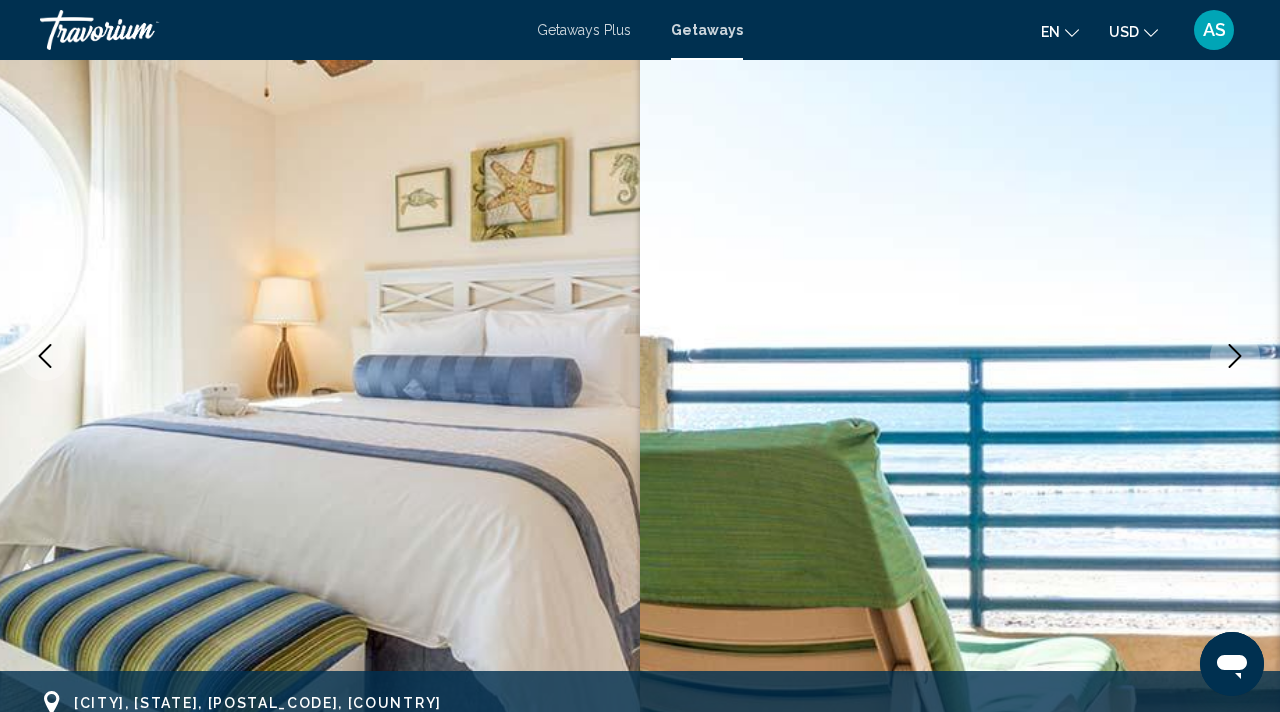 click 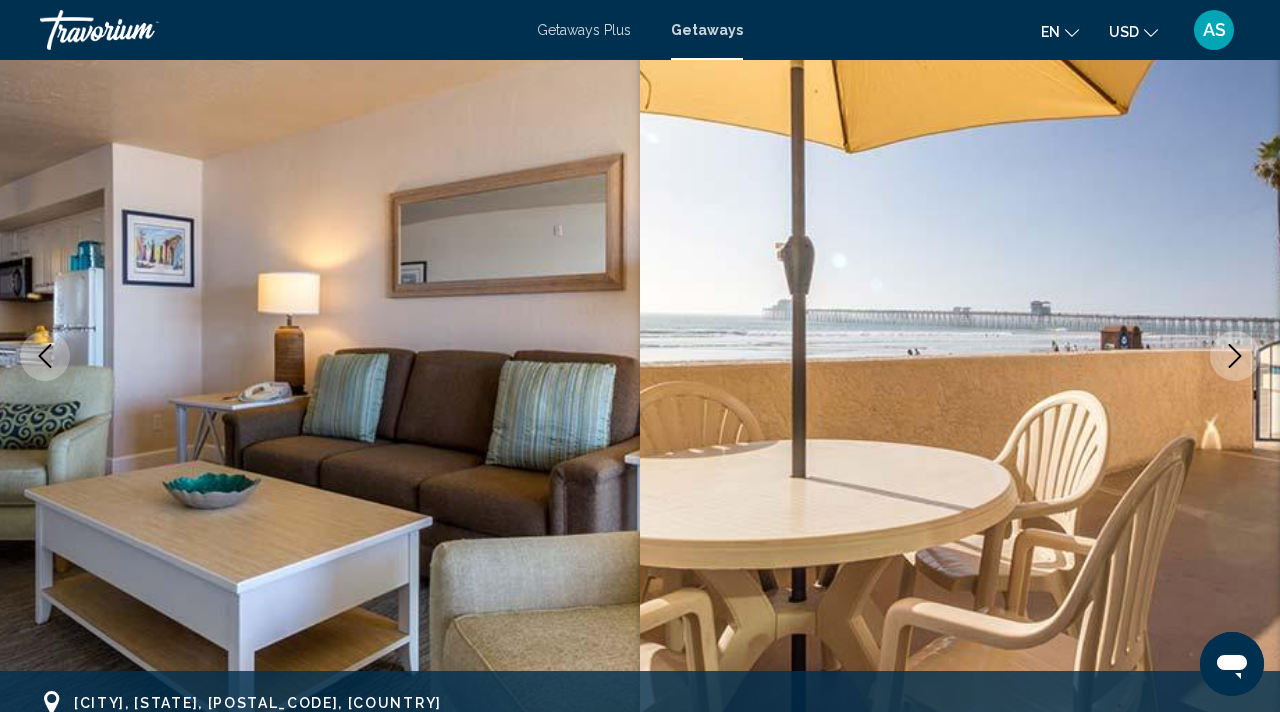 click 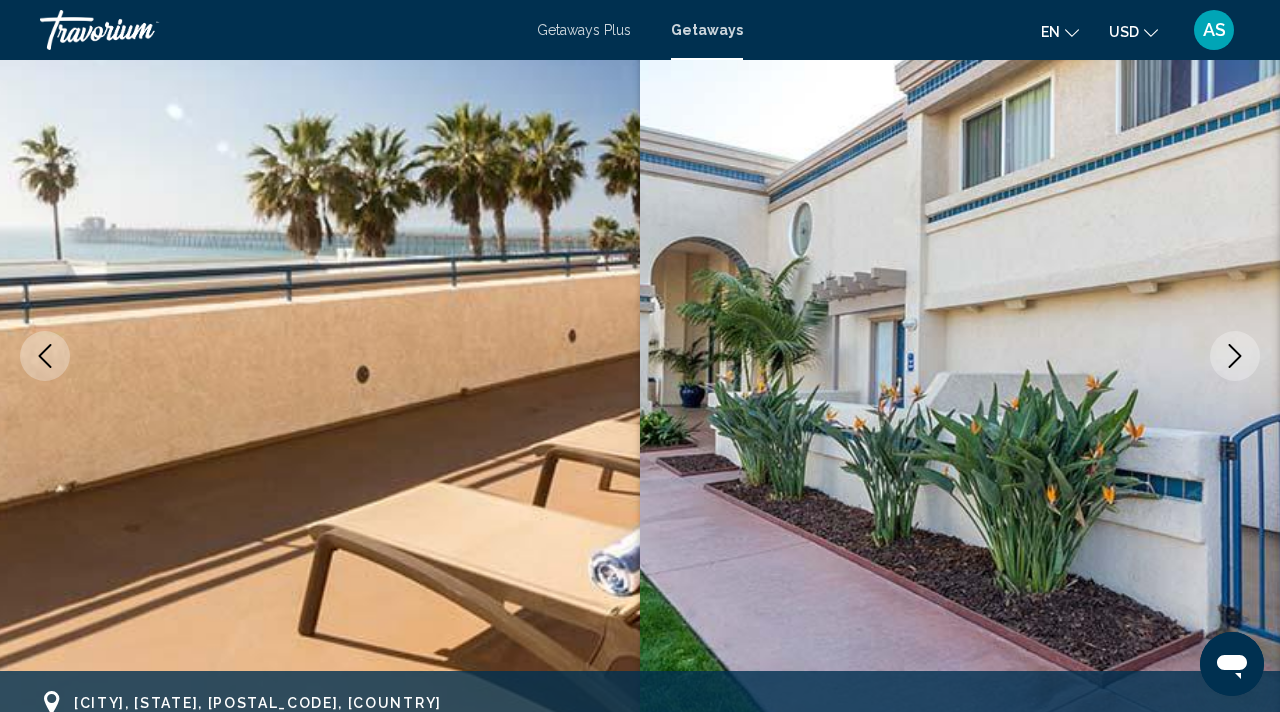 click 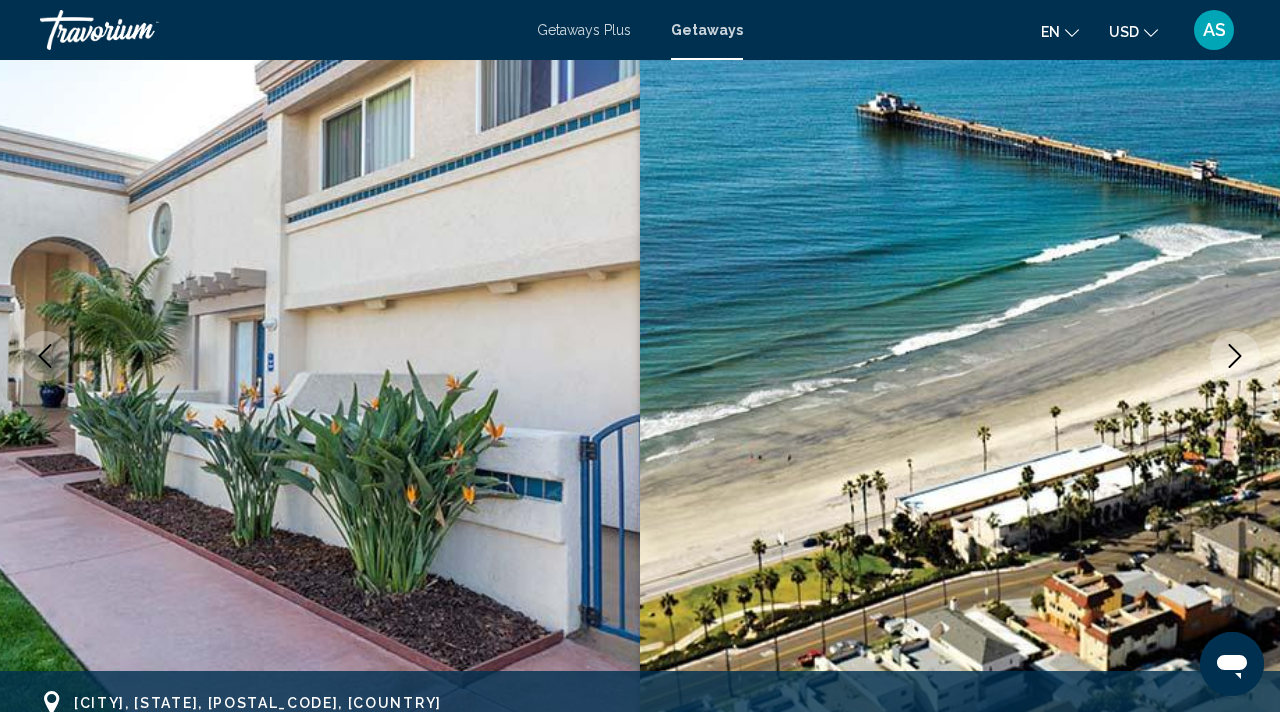 click 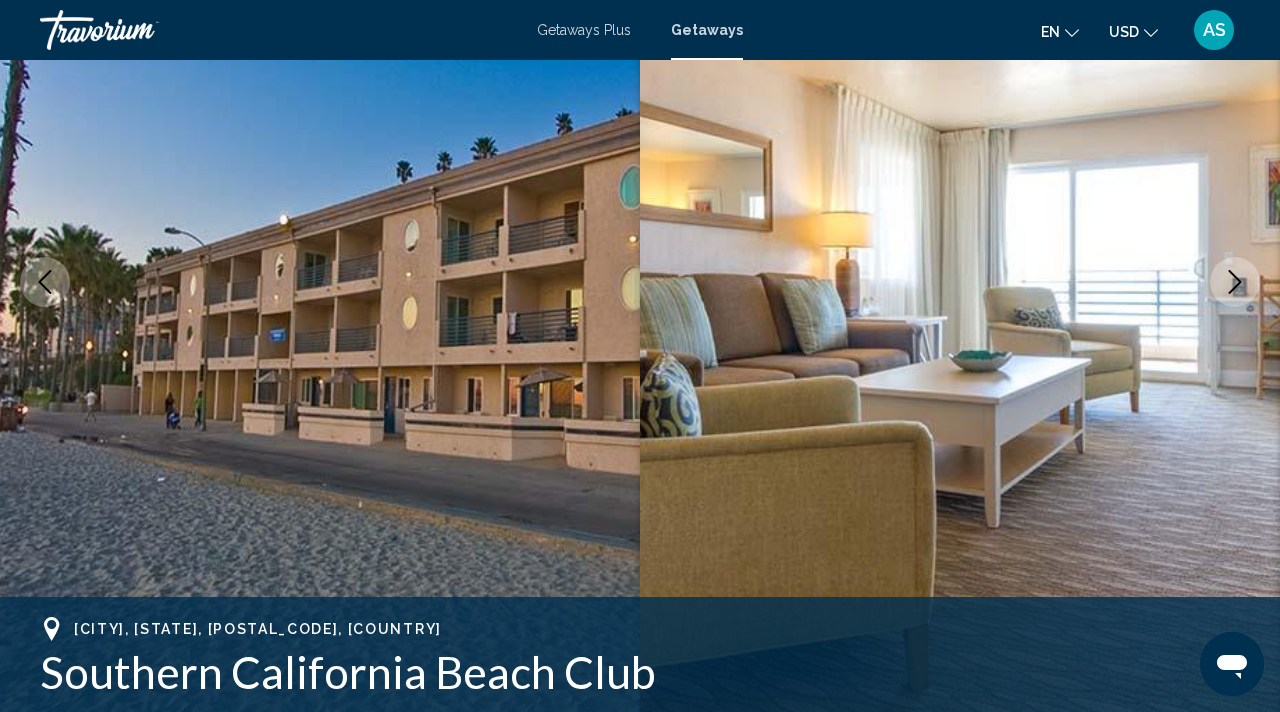 scroll, scrollTop: 0, scrollLeft: 0, axis: both 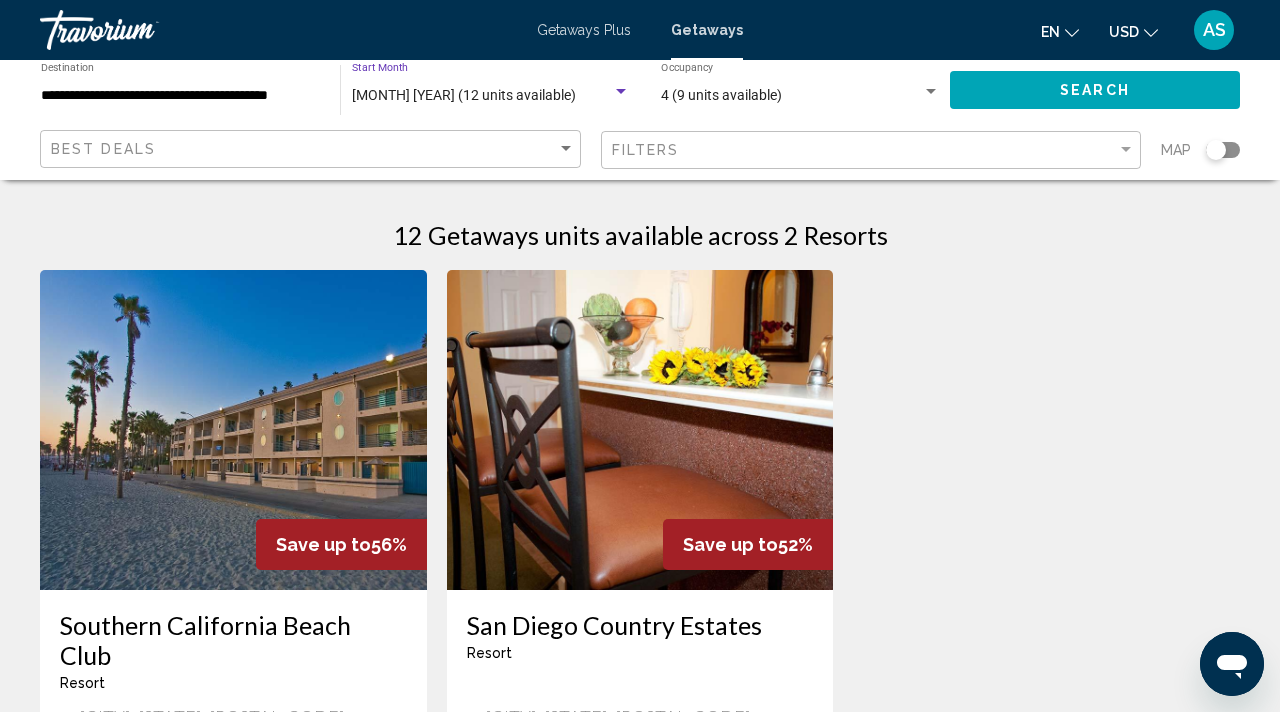 click at bounding box center [621, 92] 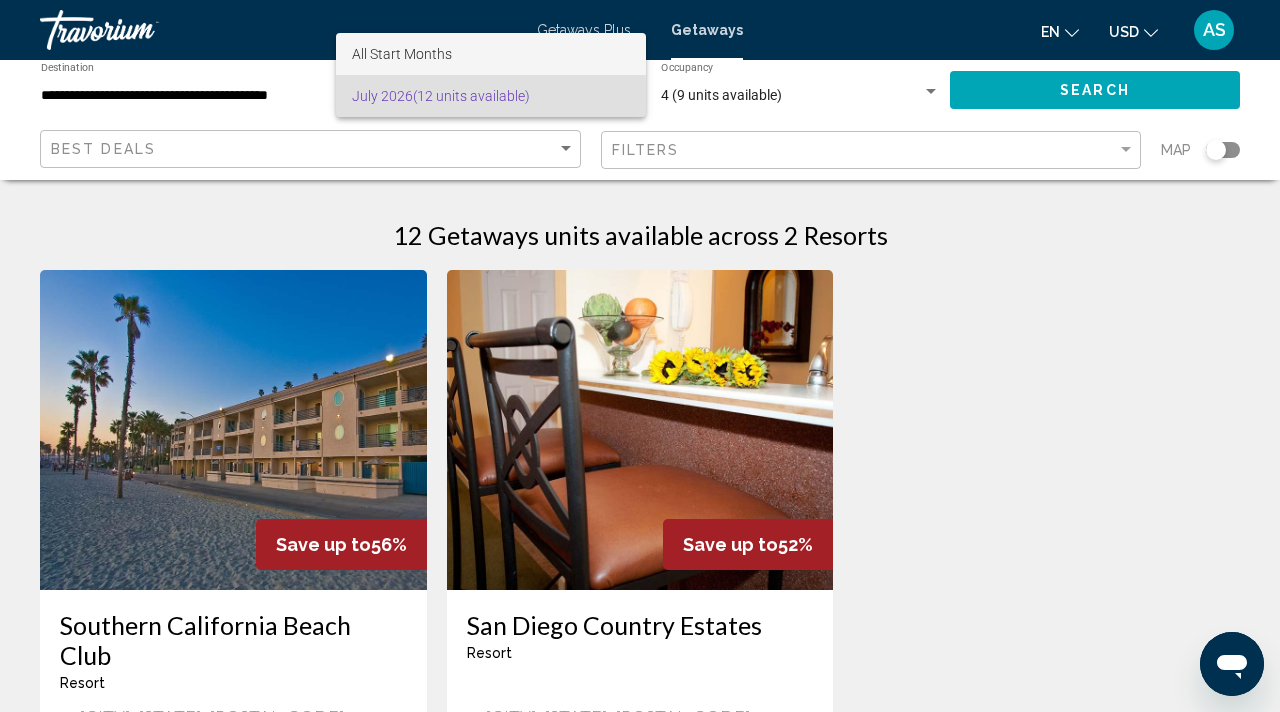 click on "All Start Months" at bounding box center [491, 54] 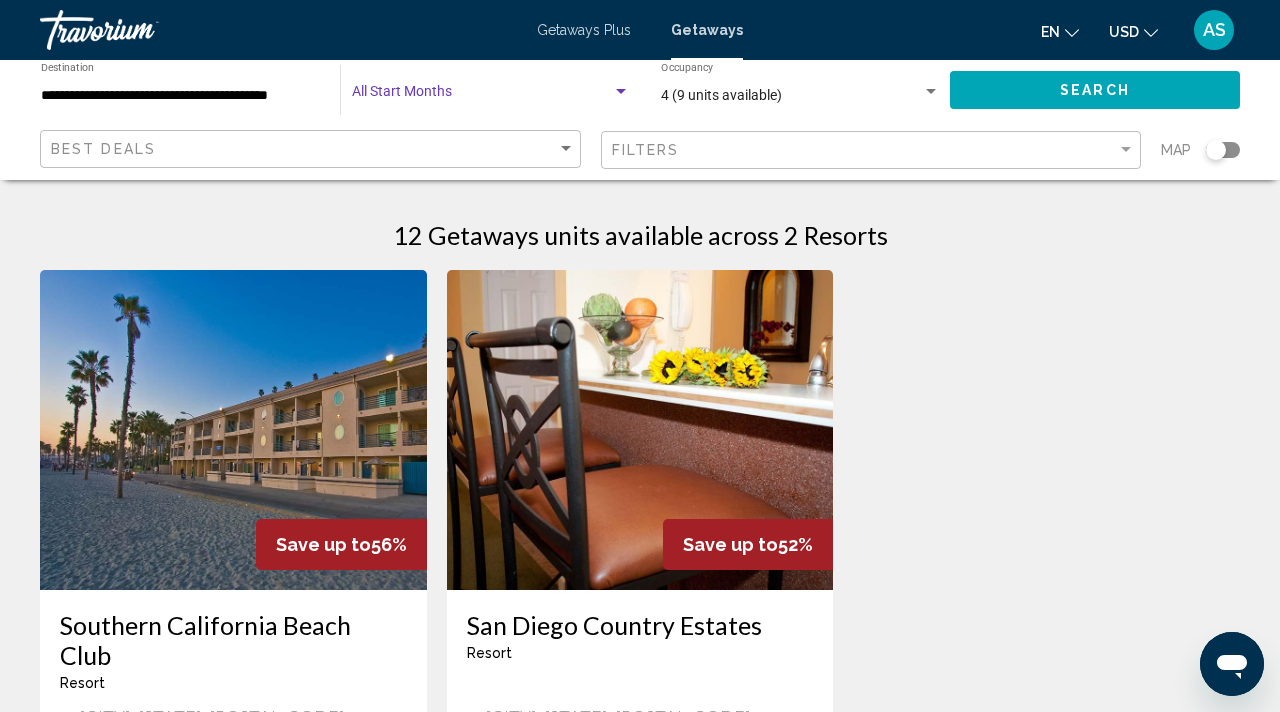 click at bounding box center (482, 96) 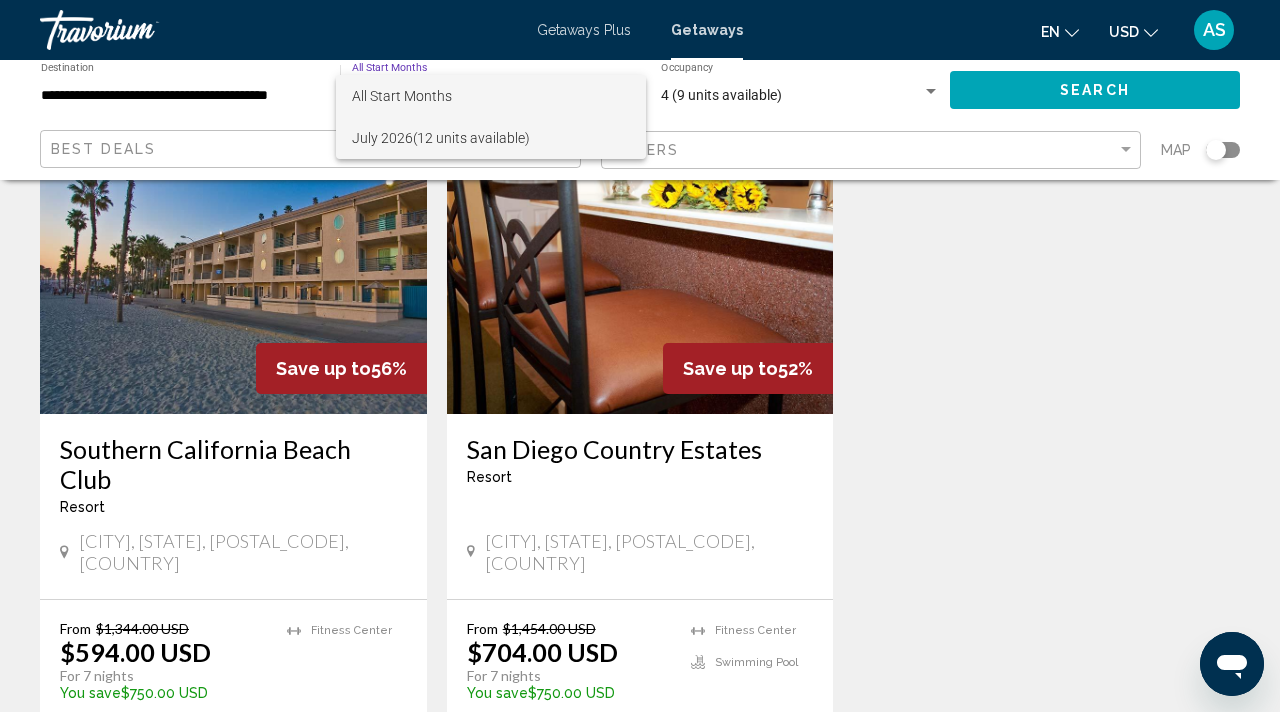 scroll, scrollTop: 0, scrollLeft: 0, axis: both 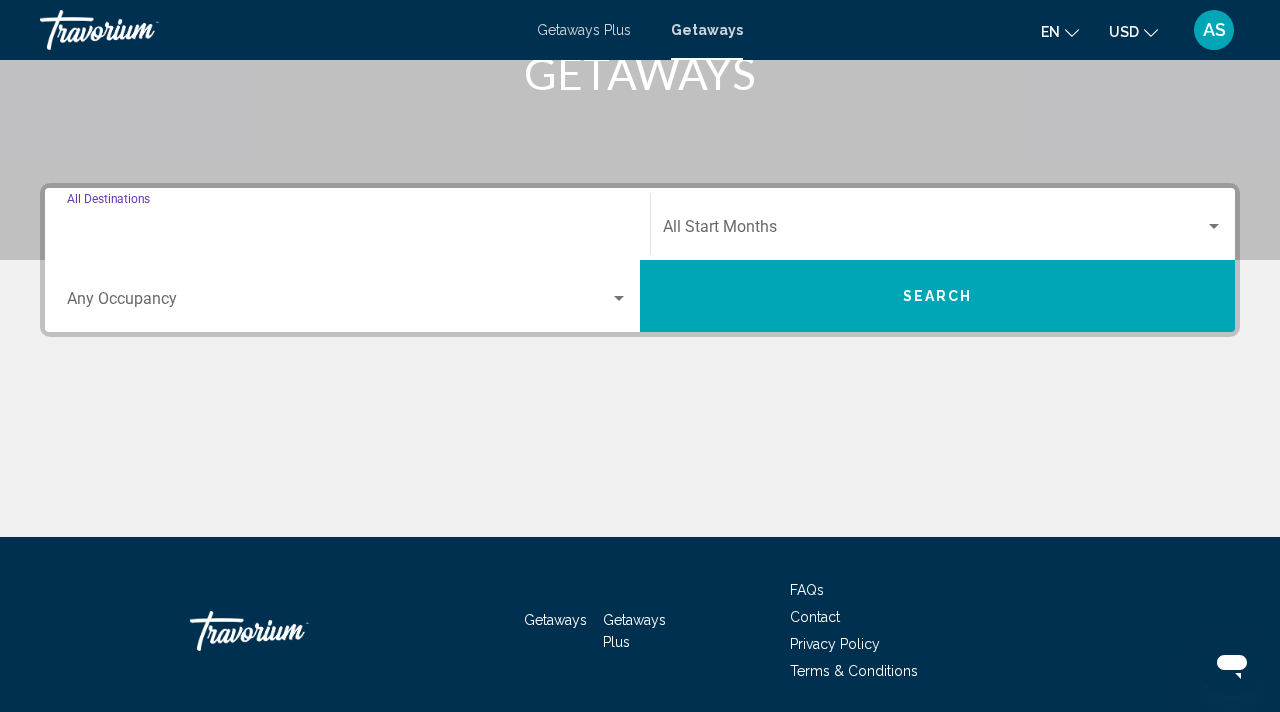 click on "Destination All Destinations" at bounding box center [347, 231] 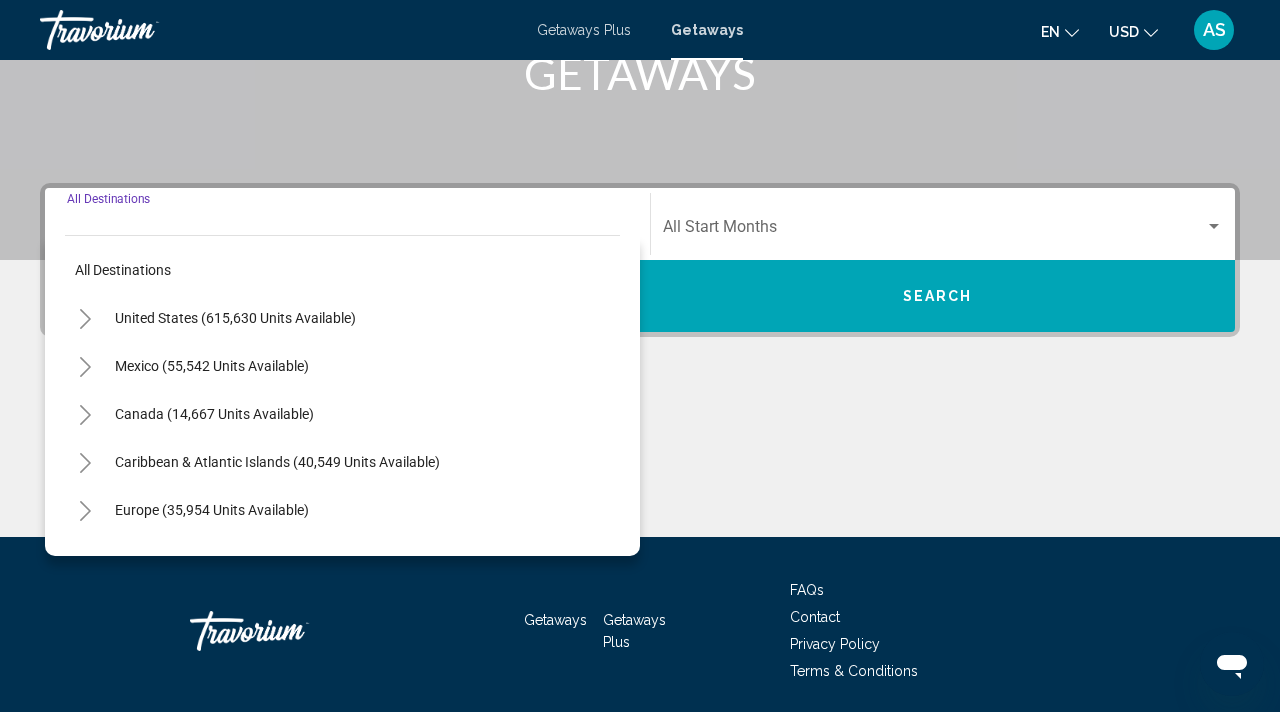 scroll, scrollTop: 410, scrollLeft: 0, axis: vertical 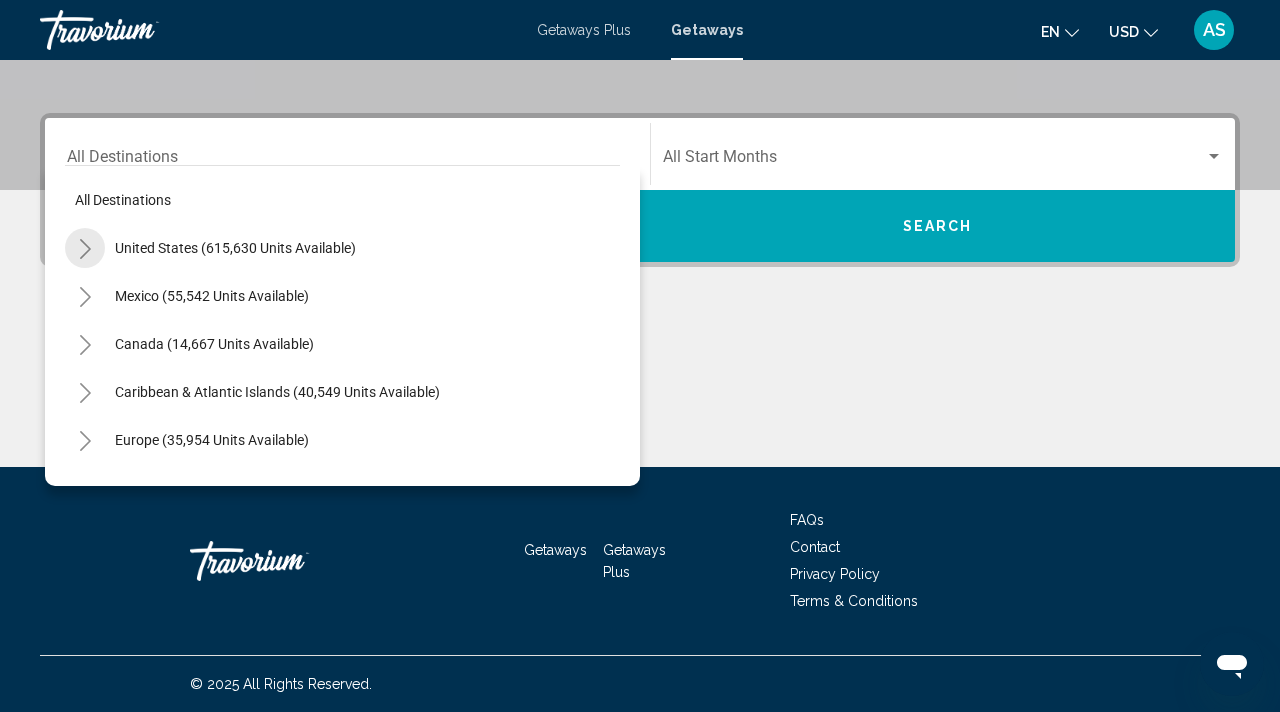 click 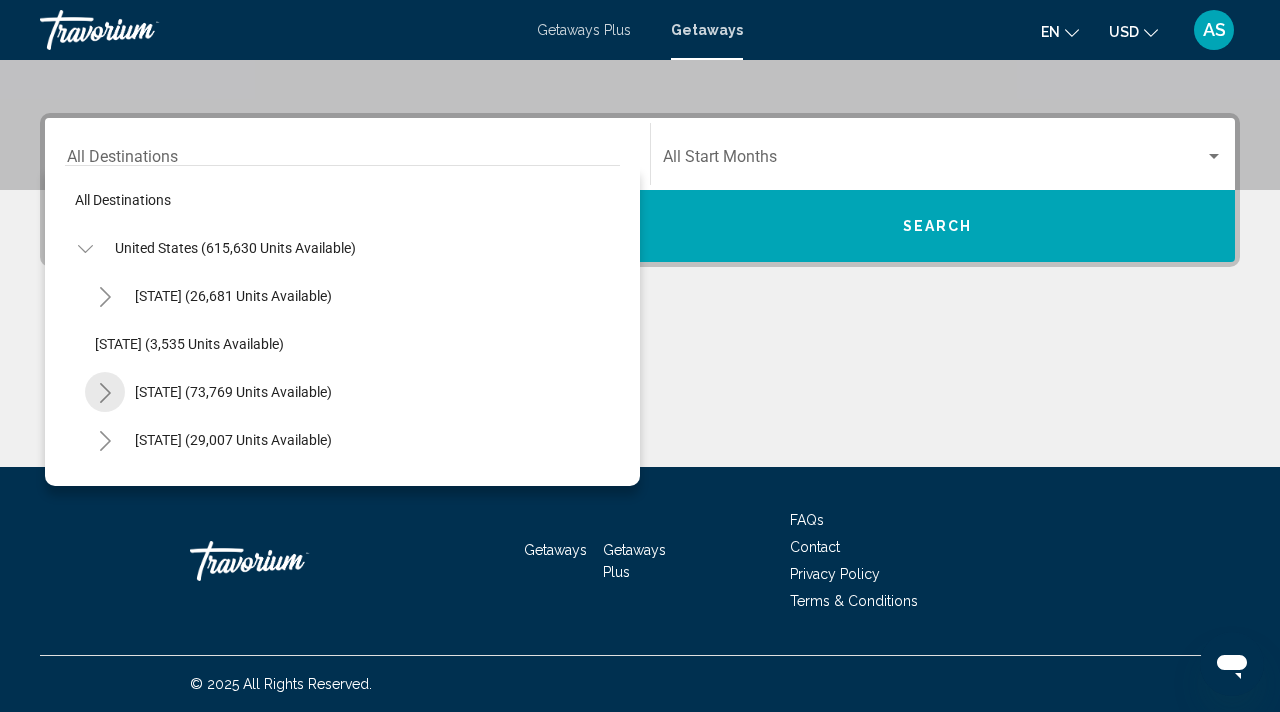 click 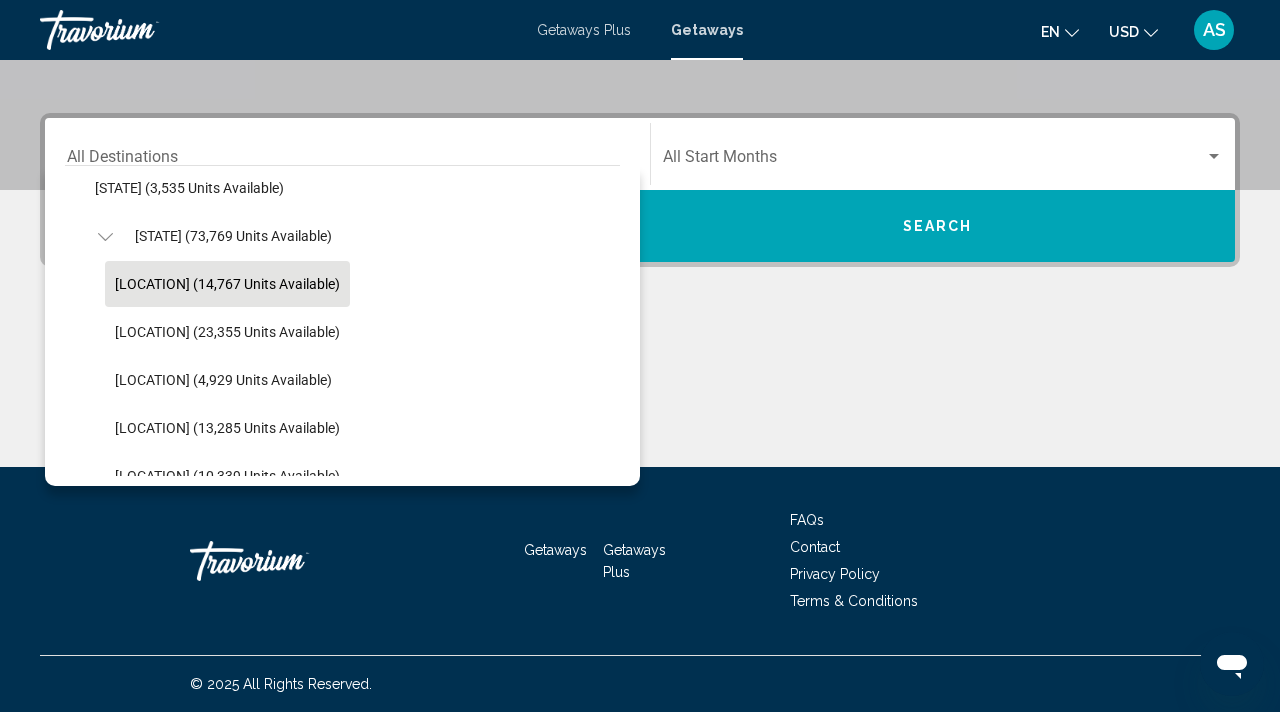 scroll, scrollTop: 170, scrollLeft: 0, axis: vertical 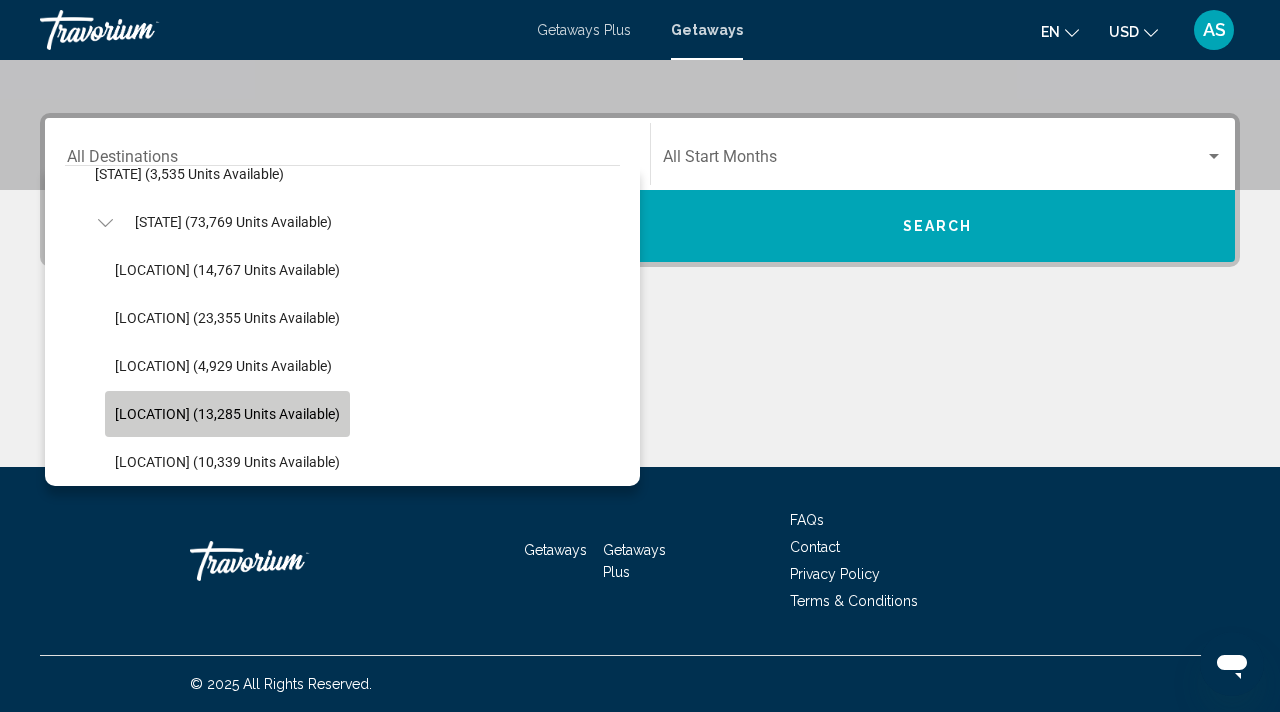 click on "[LOCATION] (13,285 units available)" 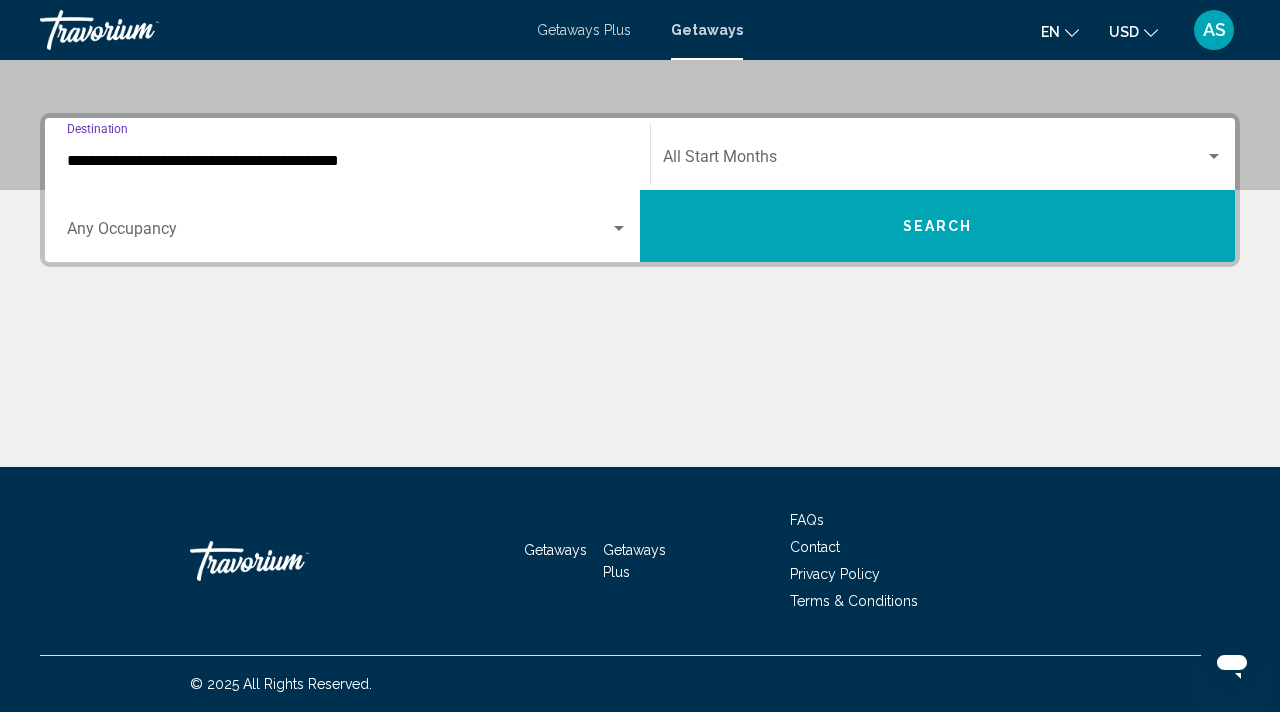 click at bounding box center [338, 233] 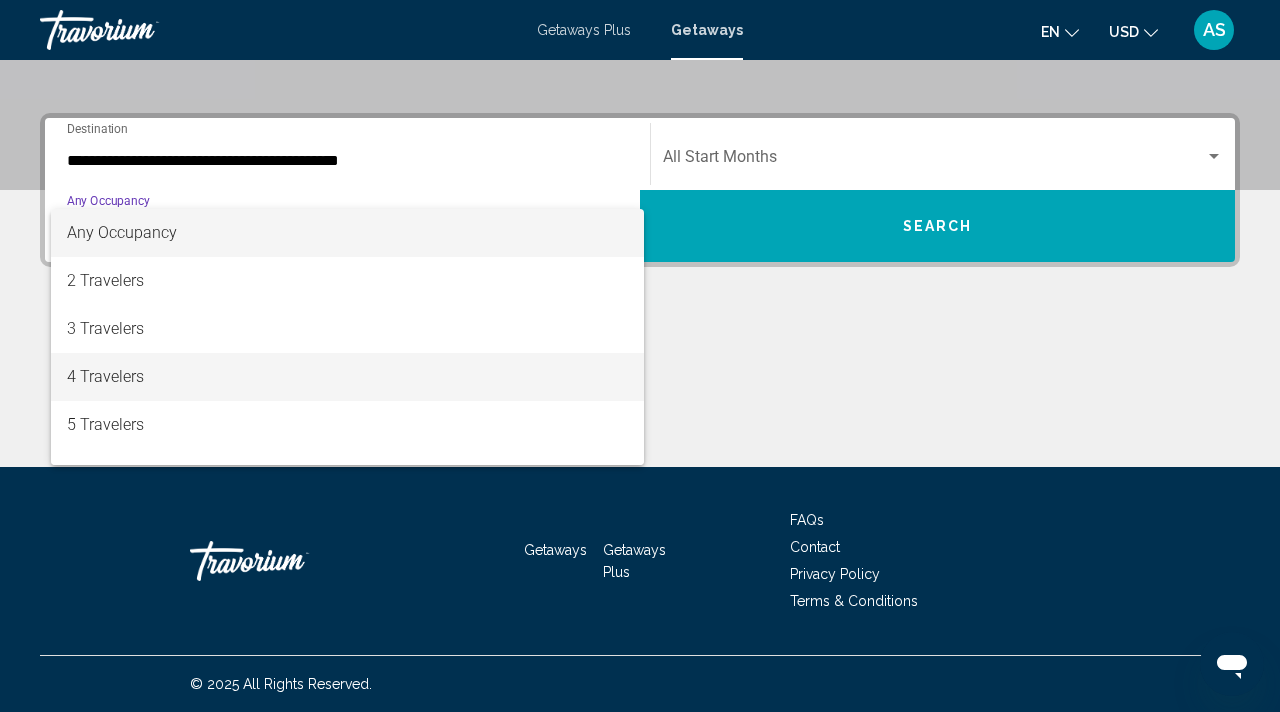 click on "4 Travelers" at bounding box center [347, 377] 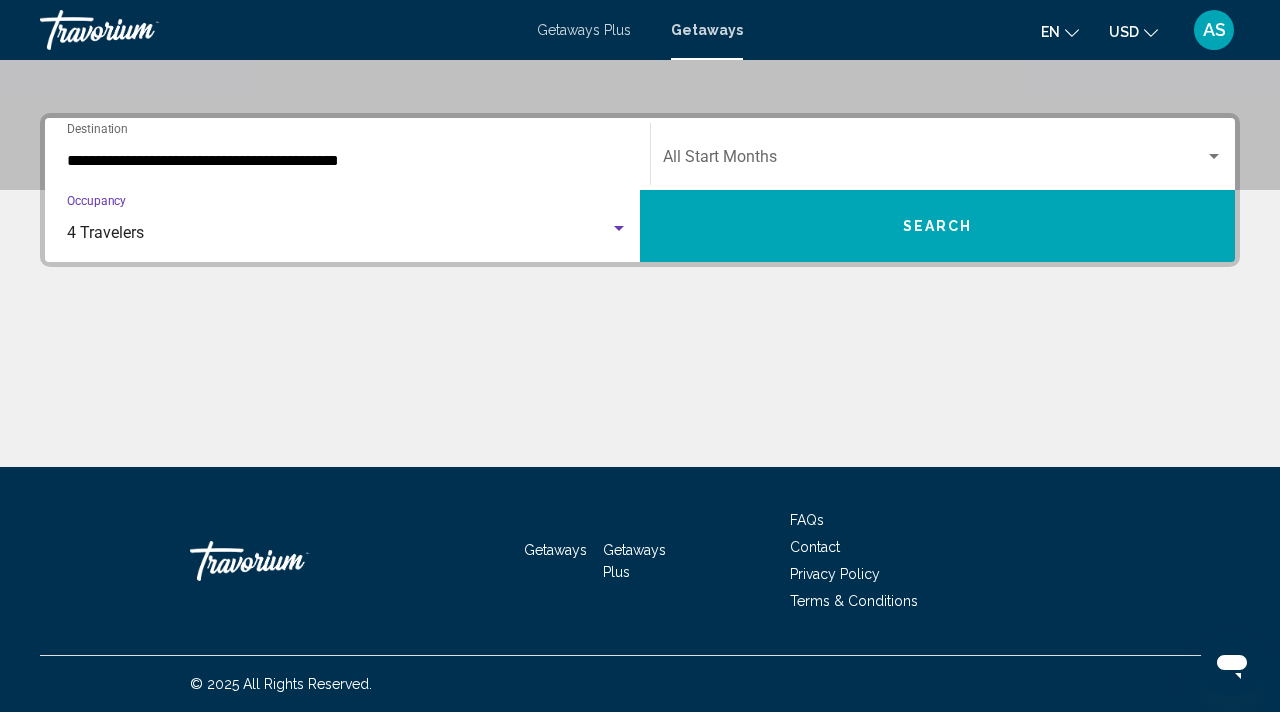 click on "Start Month All Start Months" 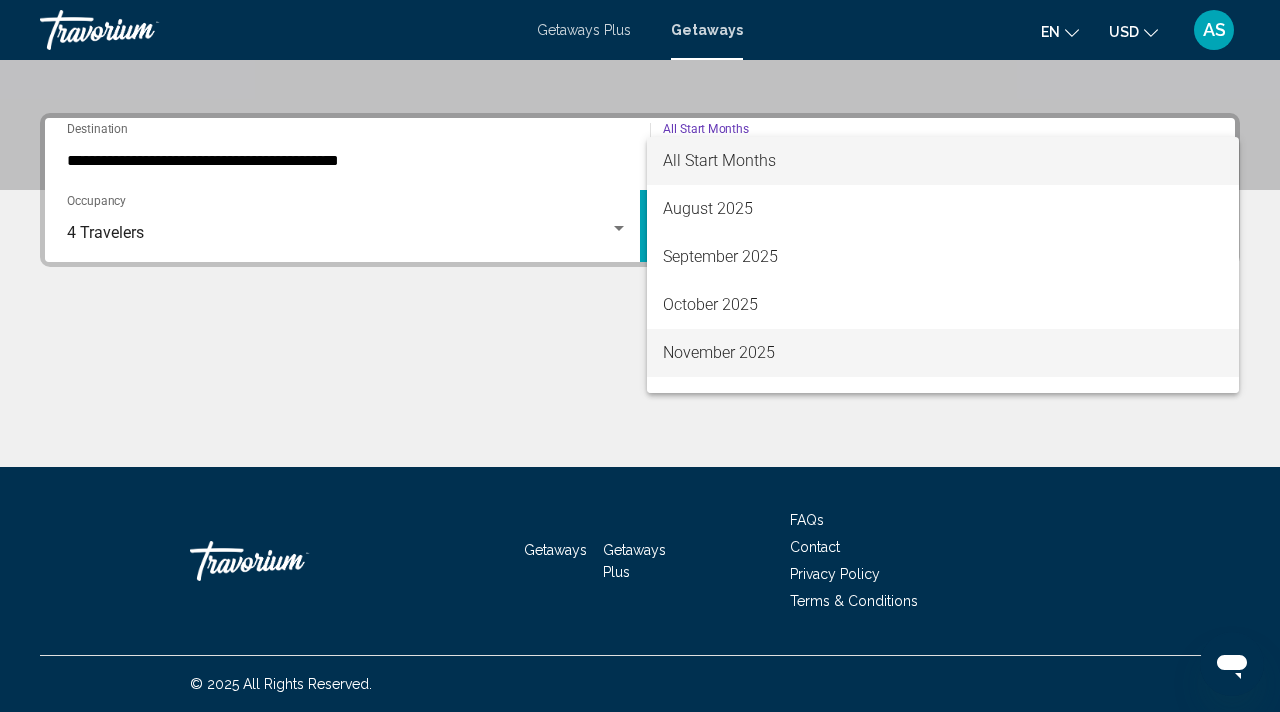 click on "November 2025" at bounding box center [943, 353] 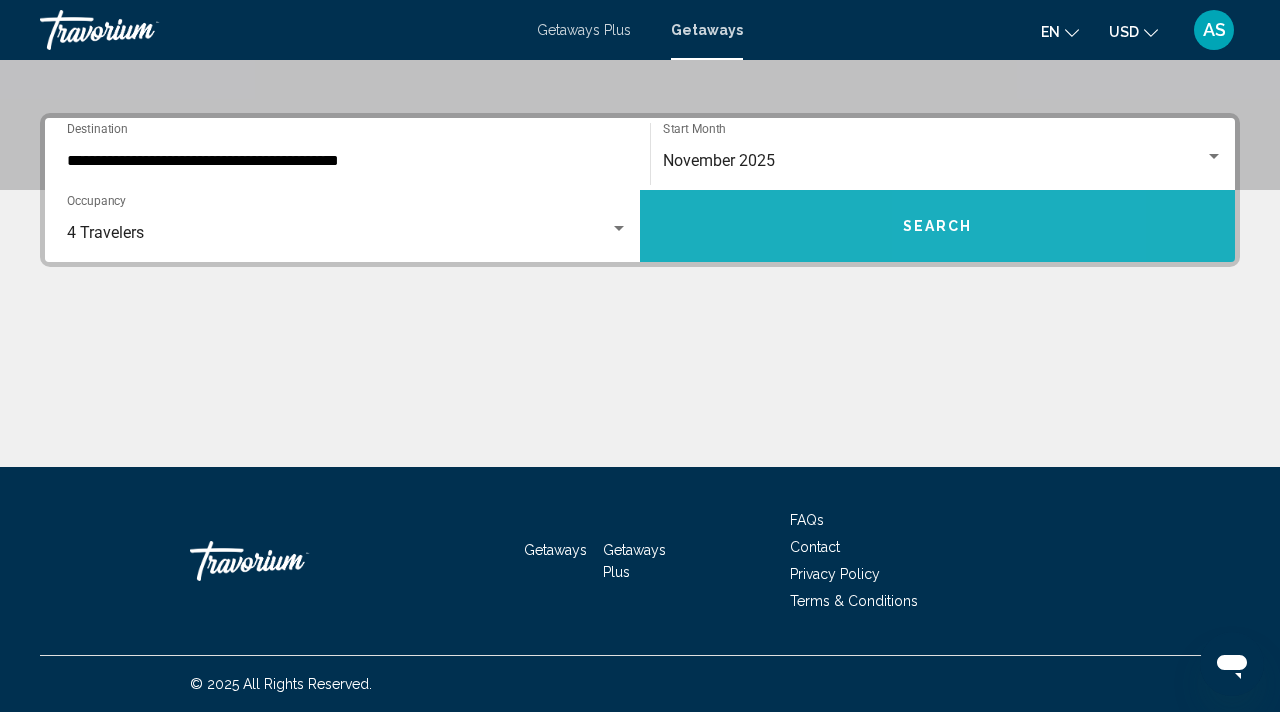 click on "Search" at bounding box center [938, 227] 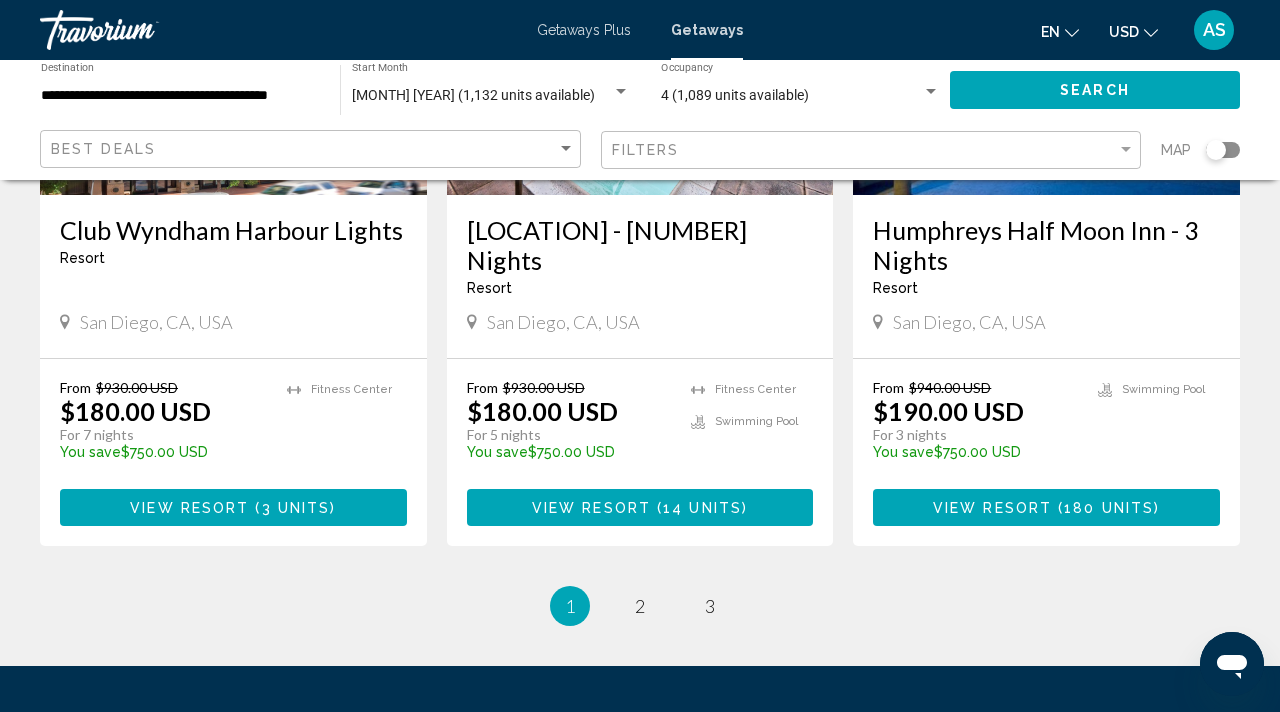 scroll, scrollTop: 2532, scrollLeft: 0, axis: vertical 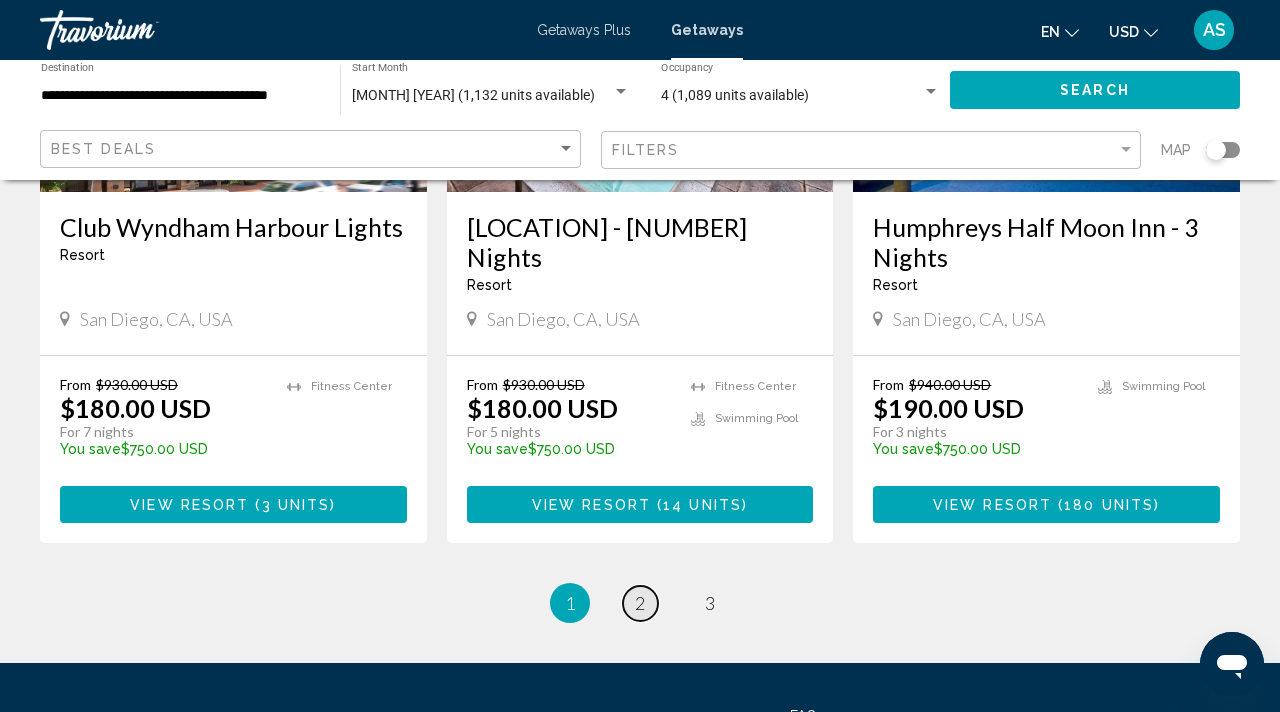 click on "2" at bounding box center [640, 603] 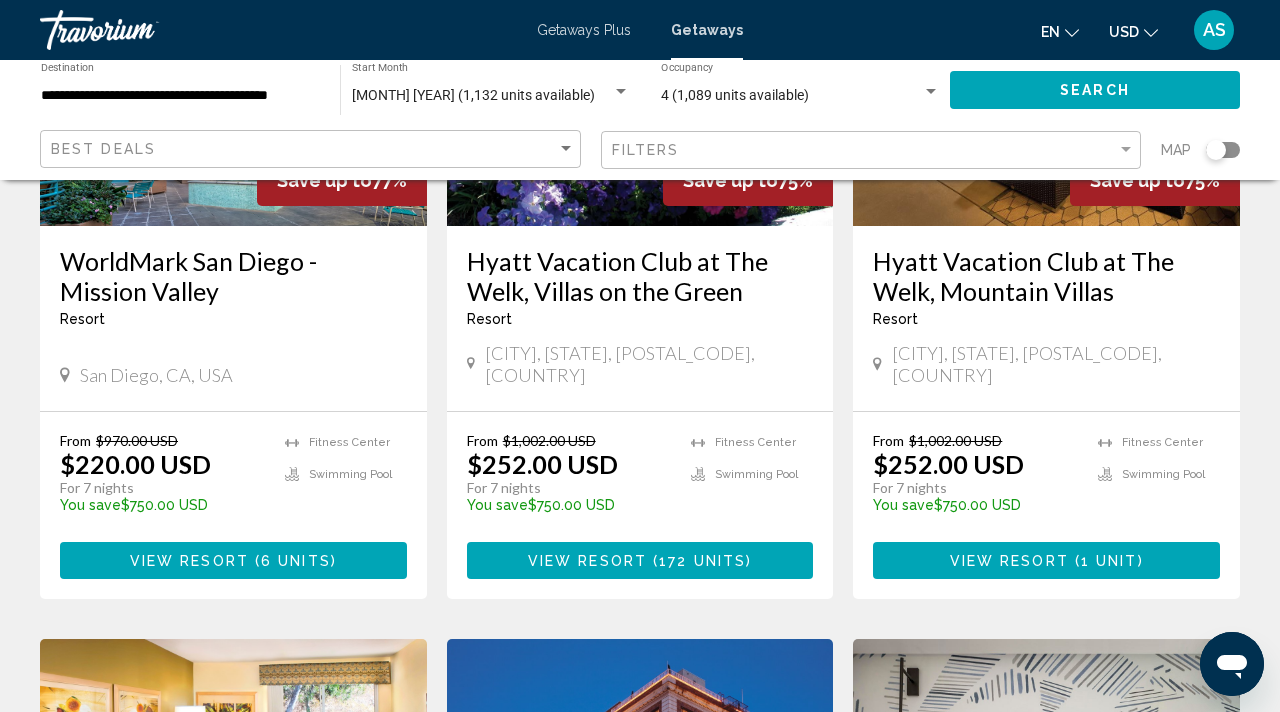 scroll, scrollTop: 369, scrollLeft: 0, axis: vertical 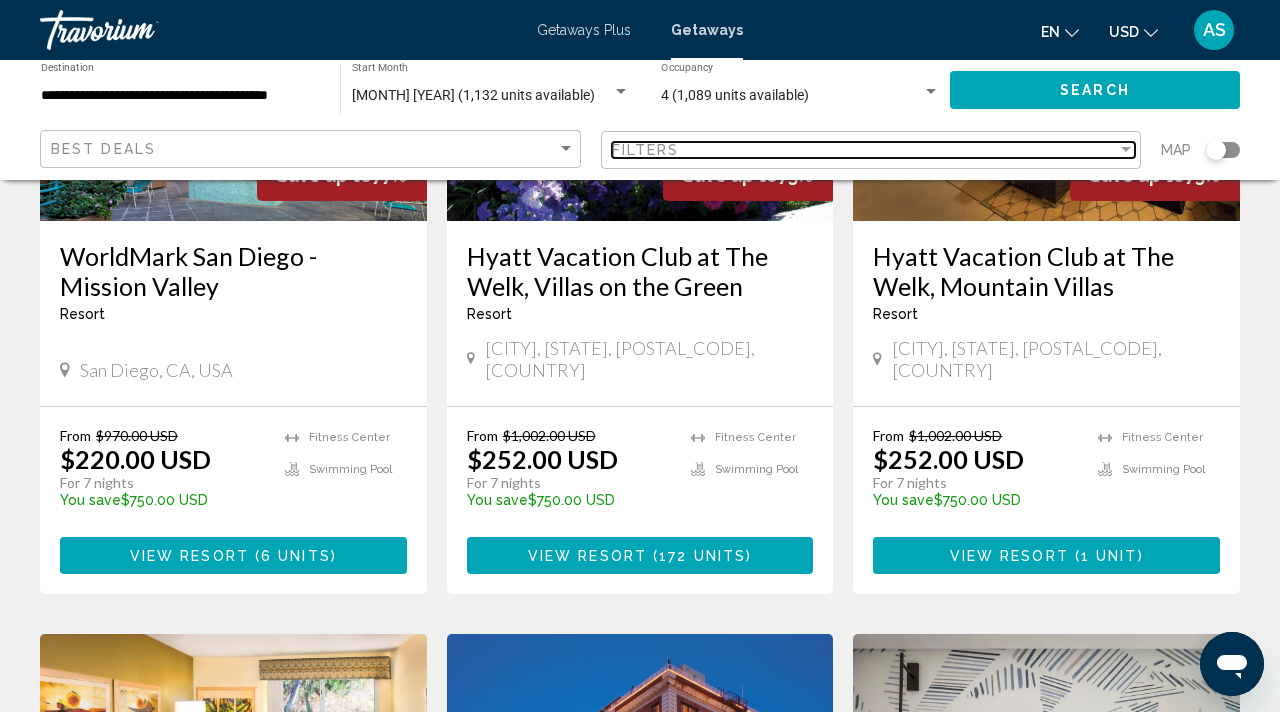 click on "Filters" at bounding box center [646, 150] 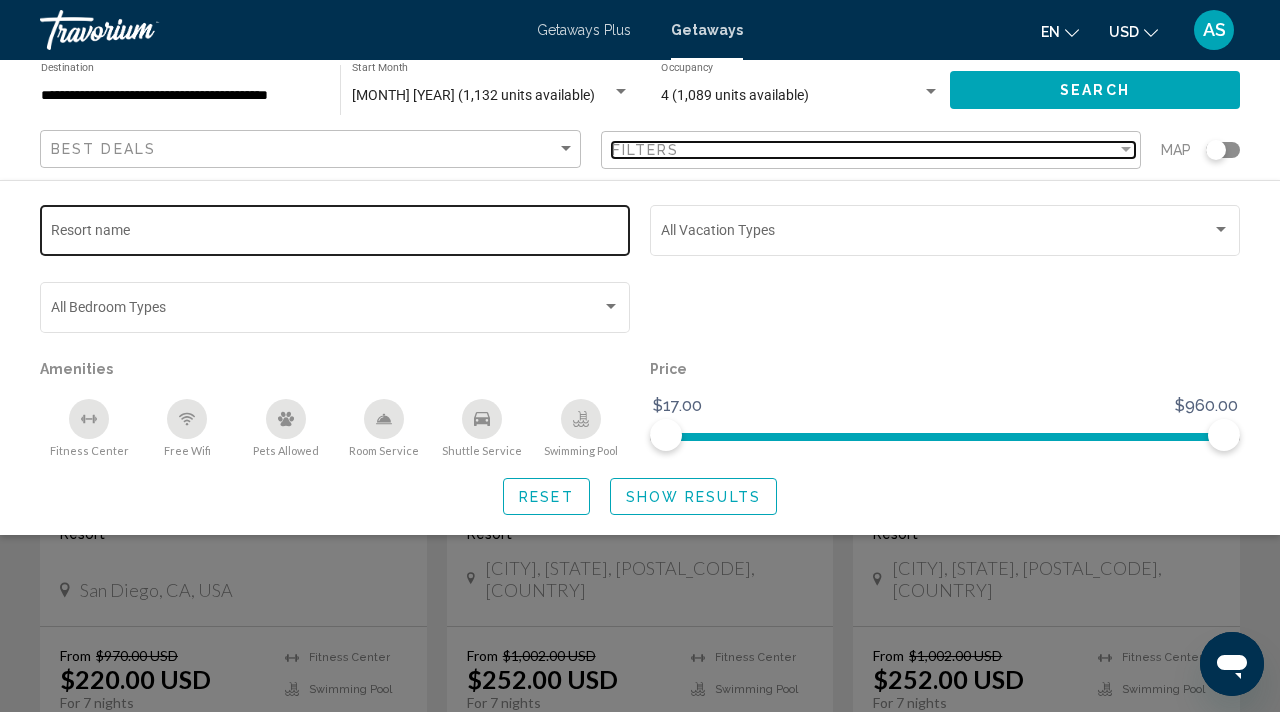 scroll, scrollTop: 0, scrollLeft: 0, axis: both 